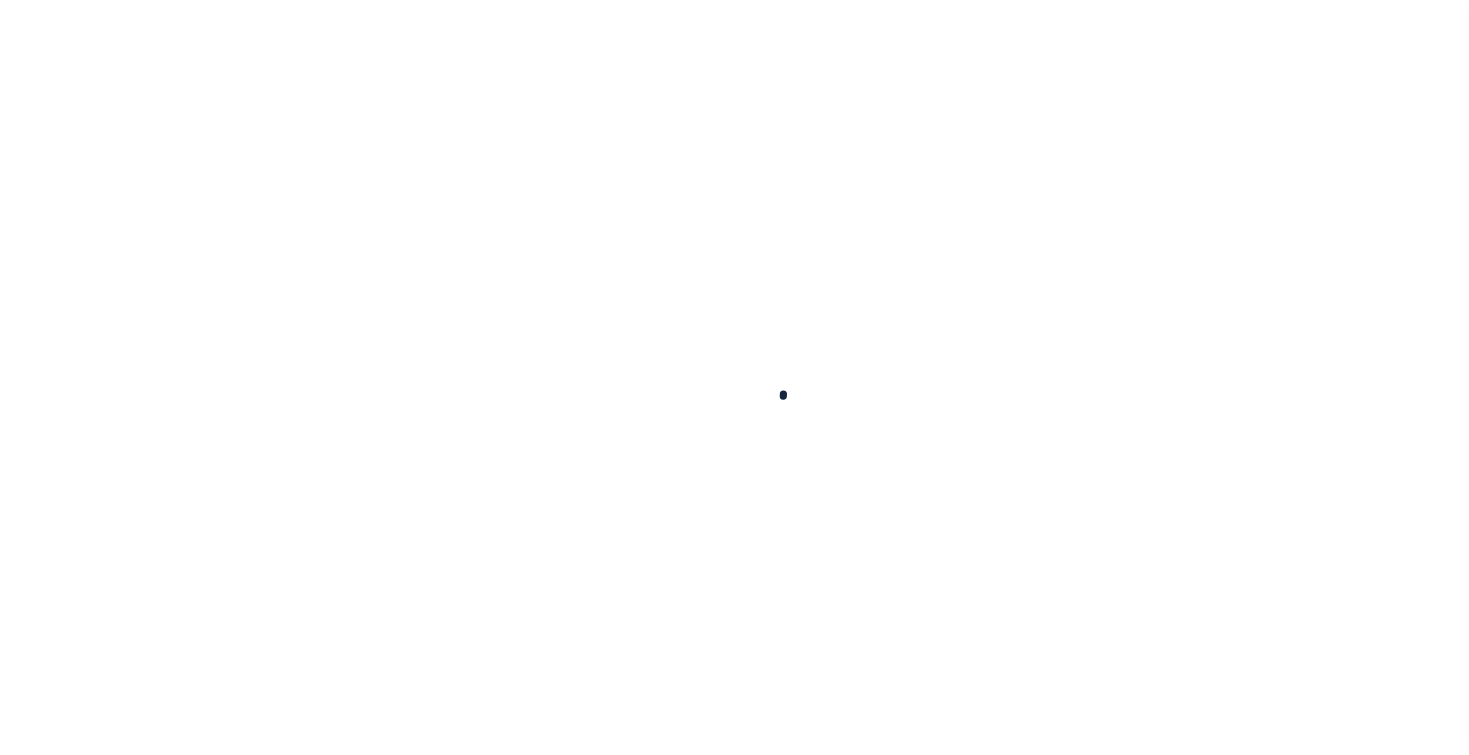 scroll, scrollTop: 0, scrollLeft: 0, axis: both 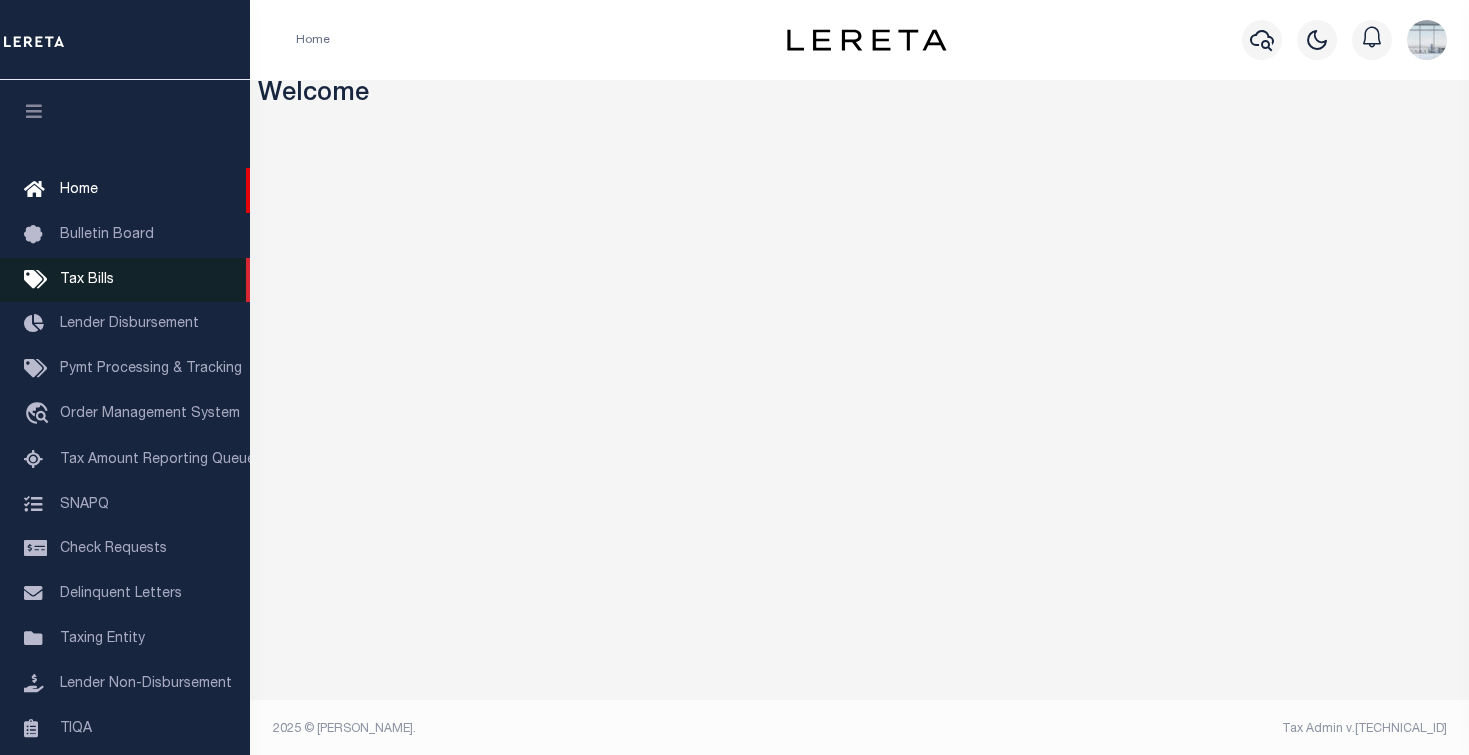 click on "Tax Bills" at bounding box center [87, 280] 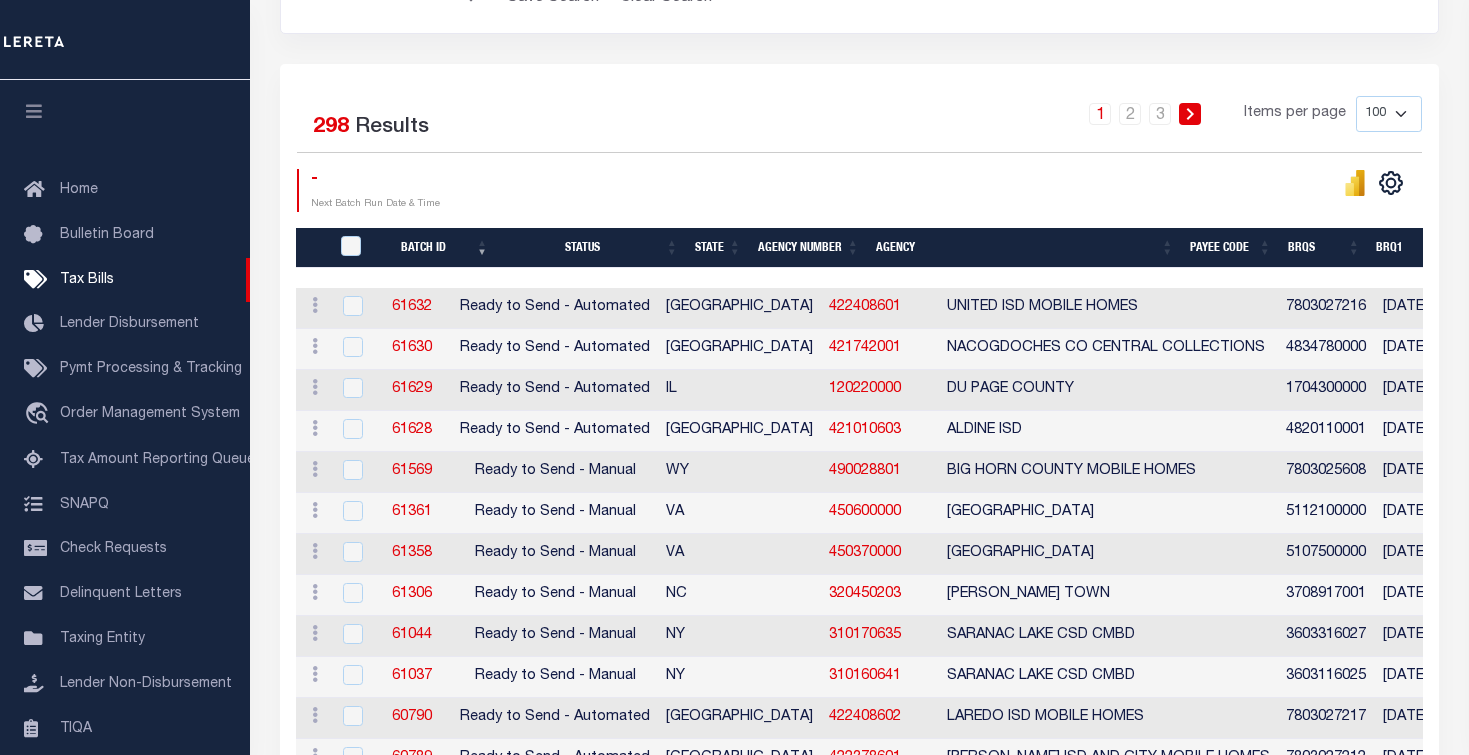 scroll, scrollTop: 400, scrollLeft: 0, axis: vertical 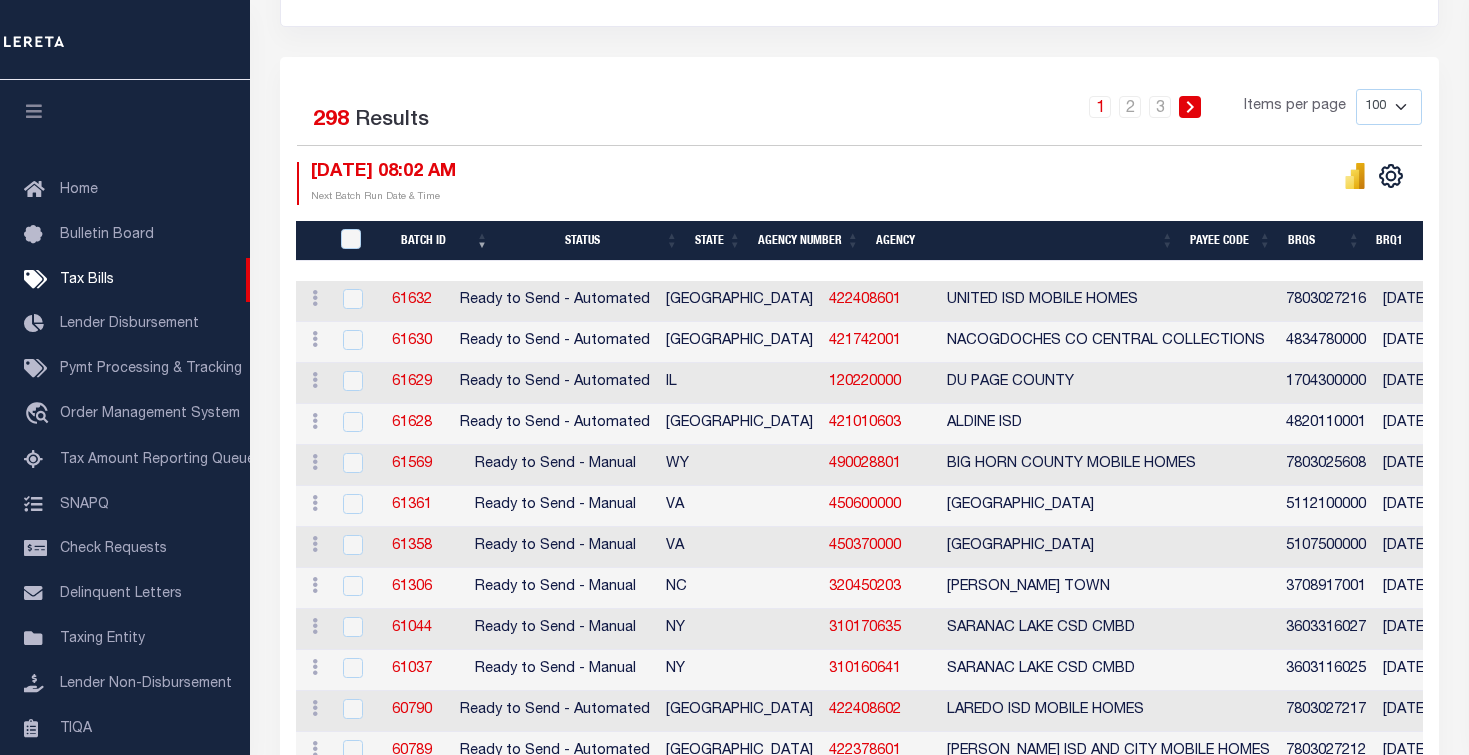 click on "Agency Number" at bounding box center [809, 241] 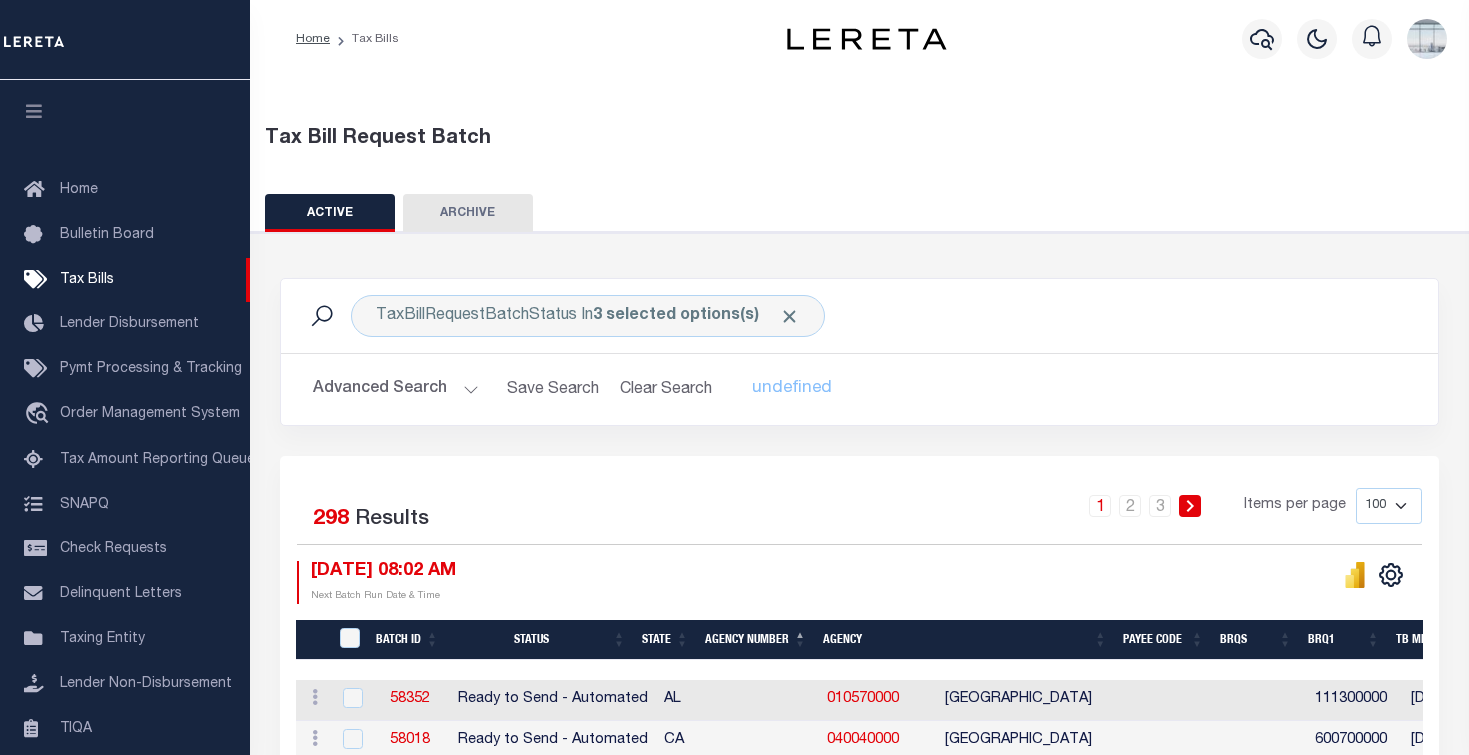 scroll, scrollTop: 0, scrollLeft: 0, axis: both 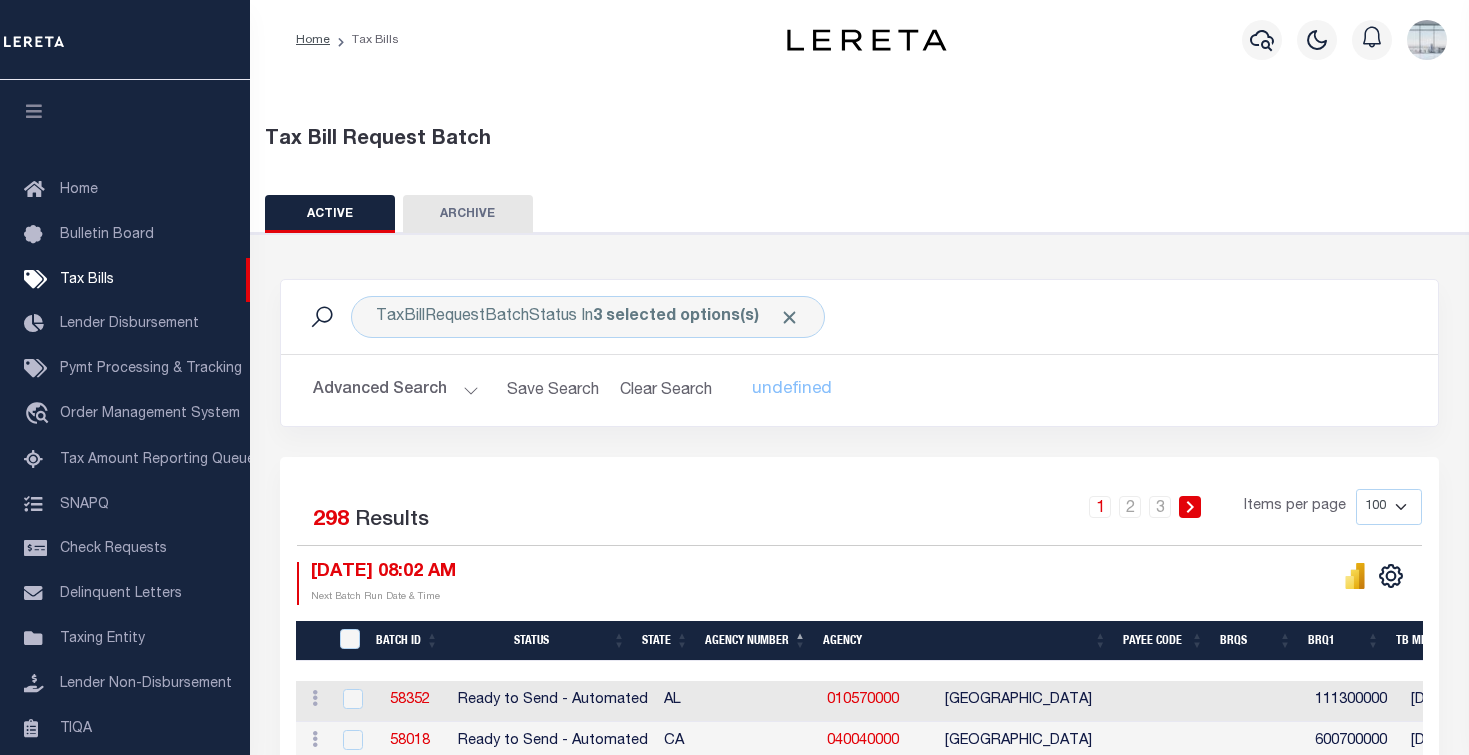 click on "100 200 500 1000" at bounding box center [1389, 507] 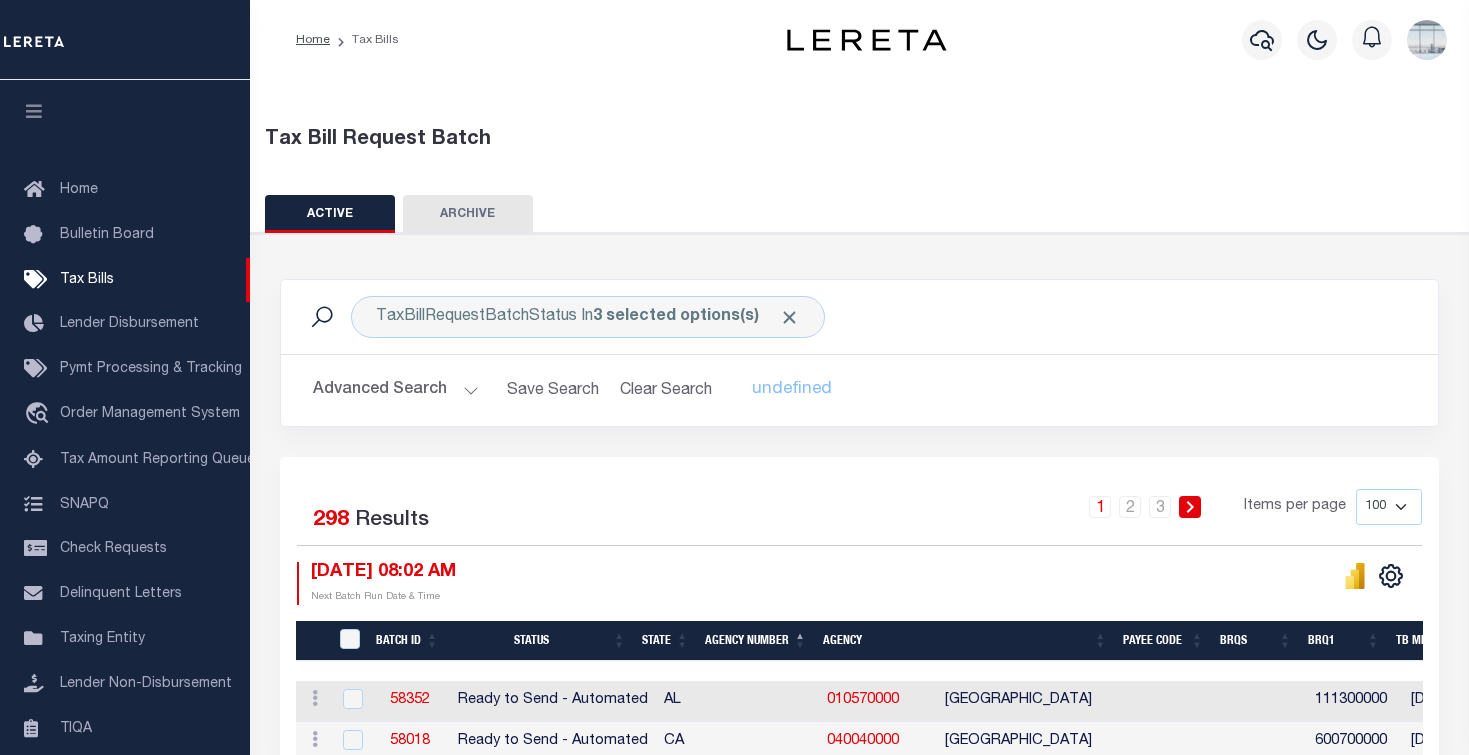 select on "500" 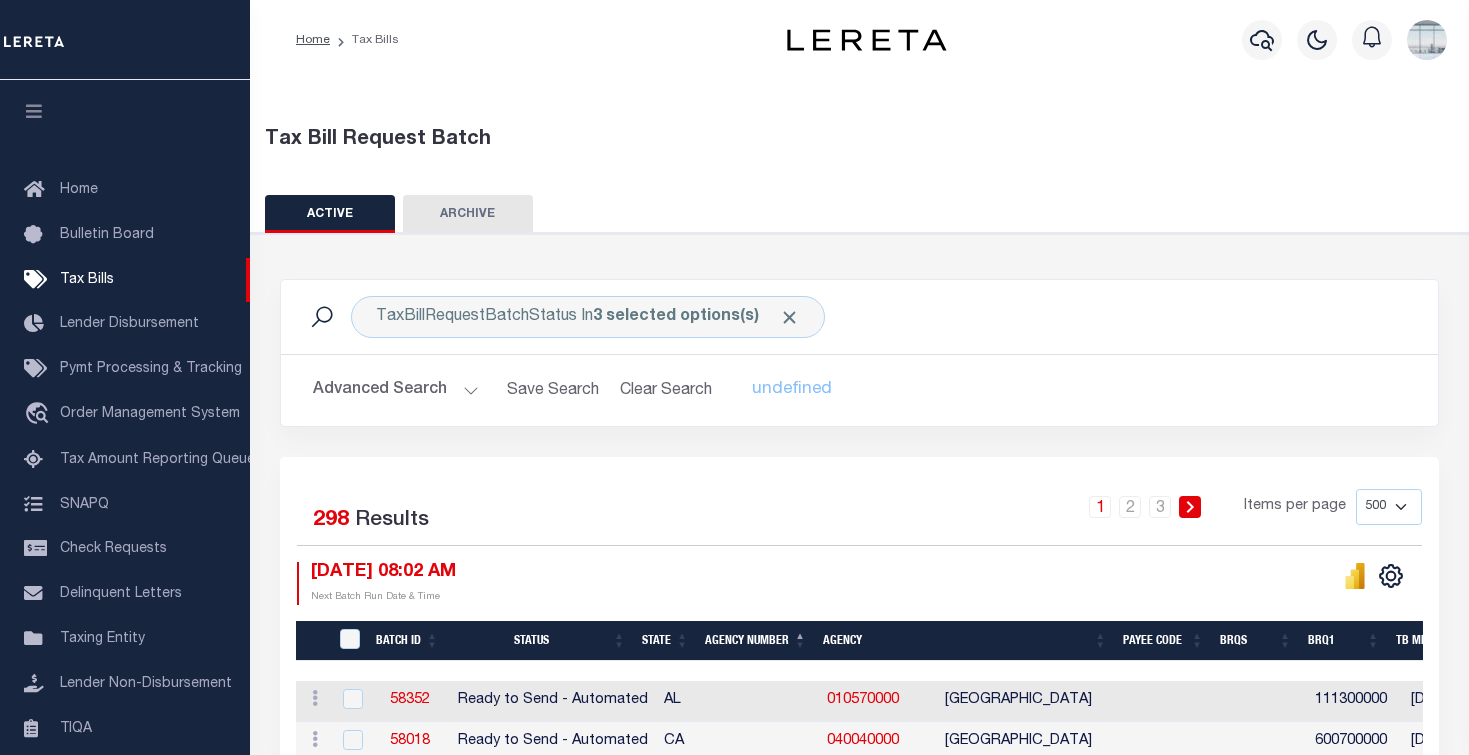 click on "100 200 500 1000" at bounding box center (1389, 507) 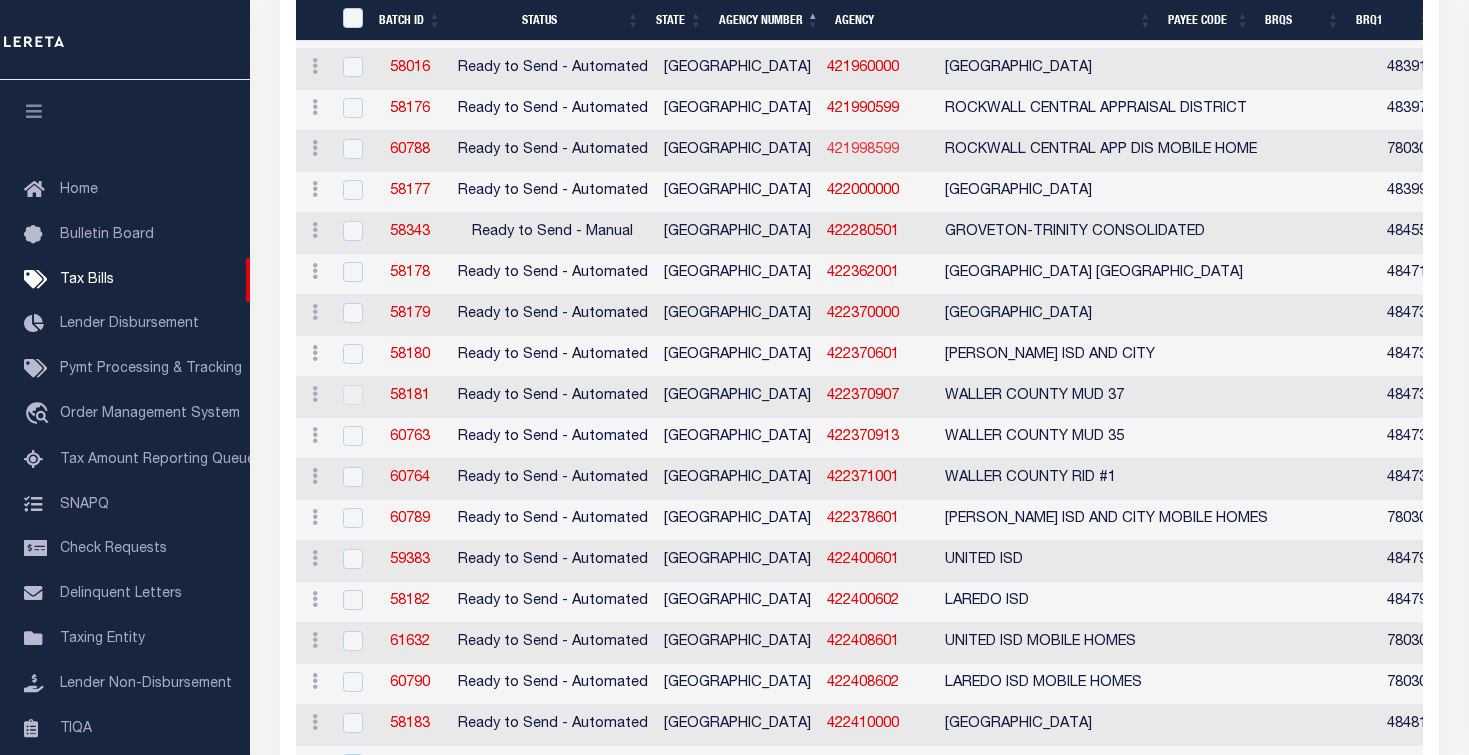 scroll, scrollTop: 11500, scrollLeft: 0, axis: vertical 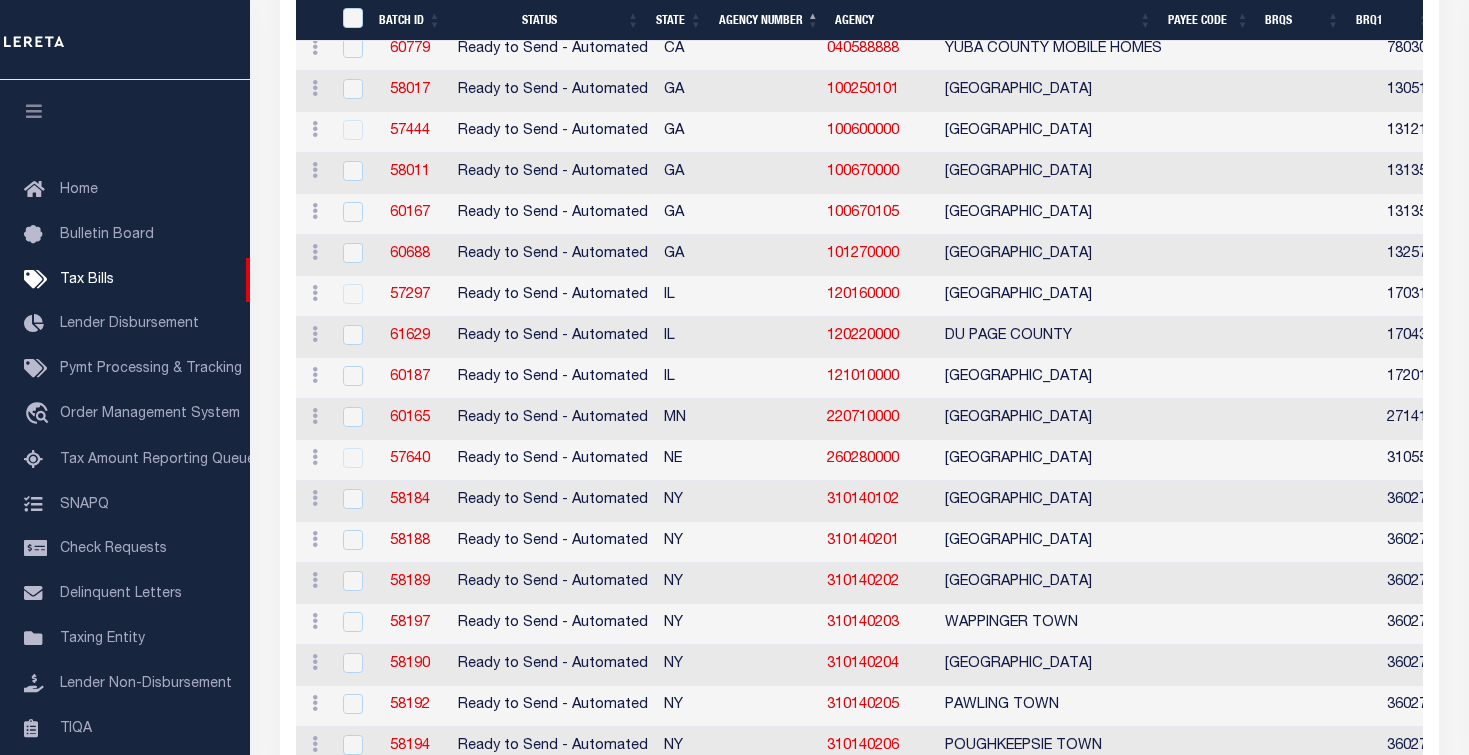 click at bounding box center [350, 459] 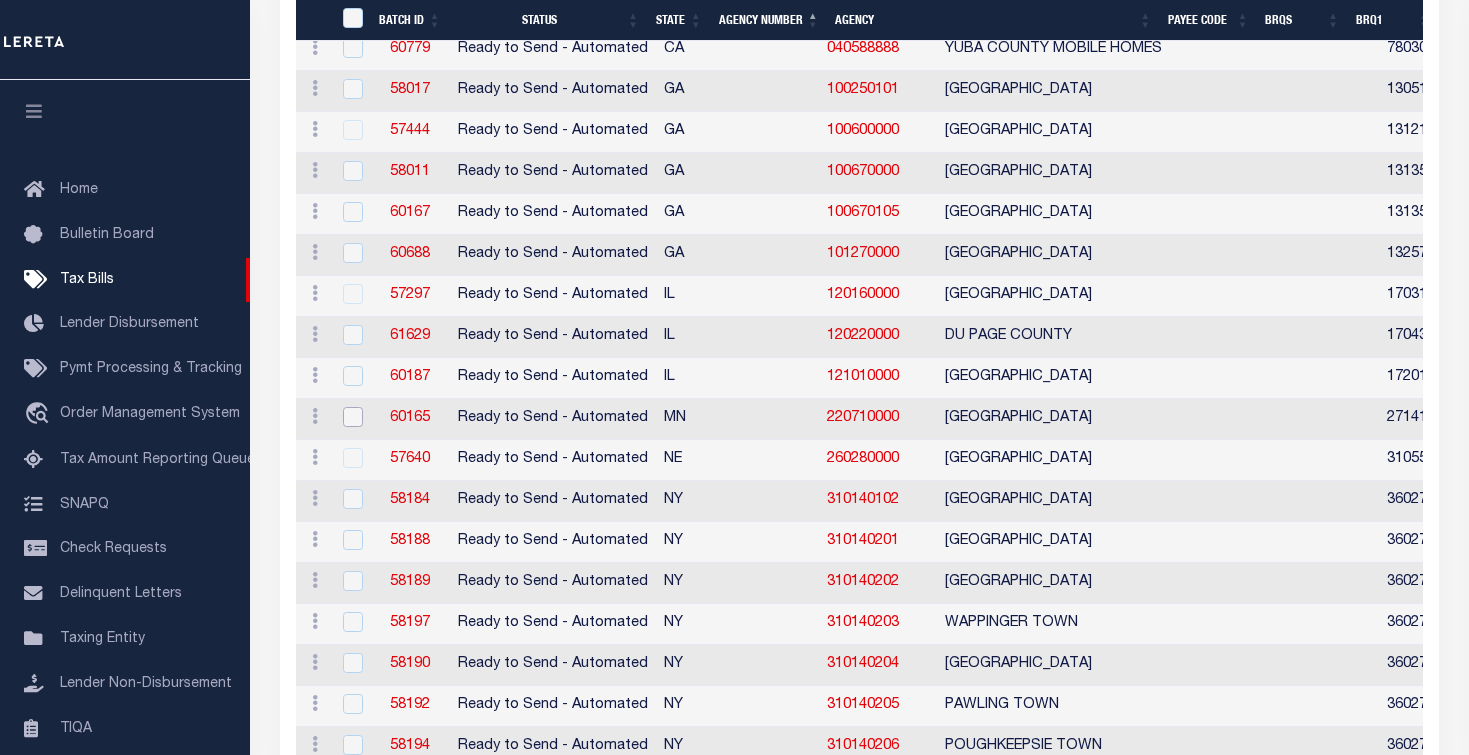 click at bounding box center (353, 417) 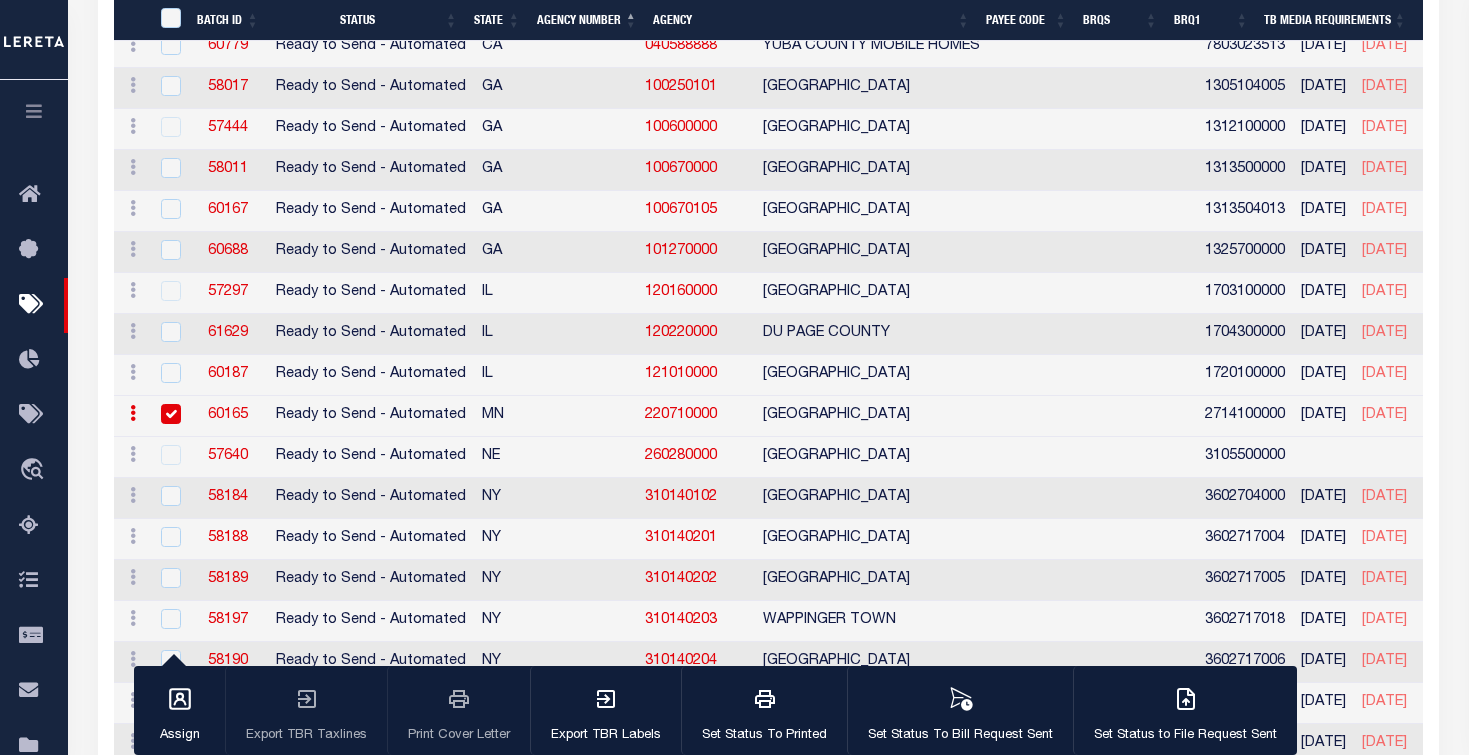 click at bounding box center [171, 414] 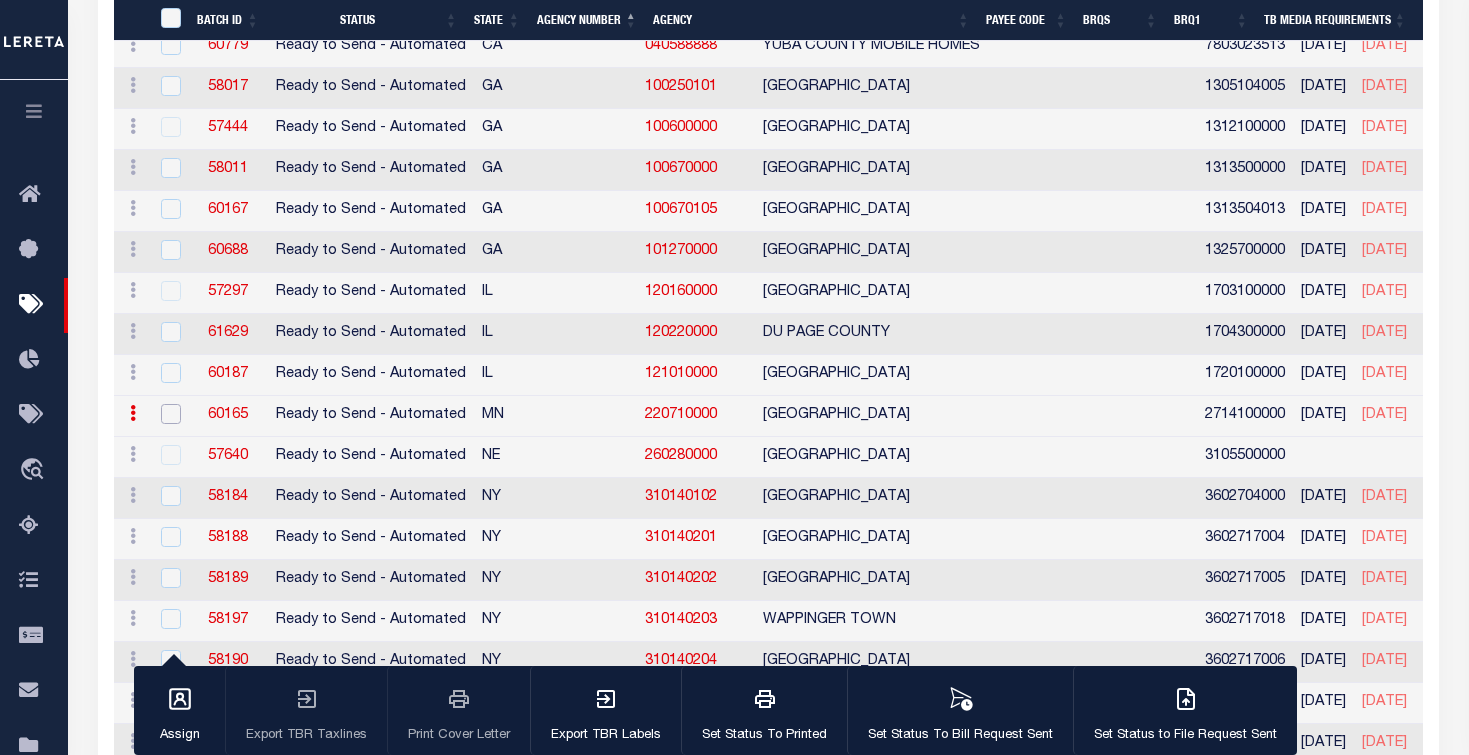 checkbox on "false" 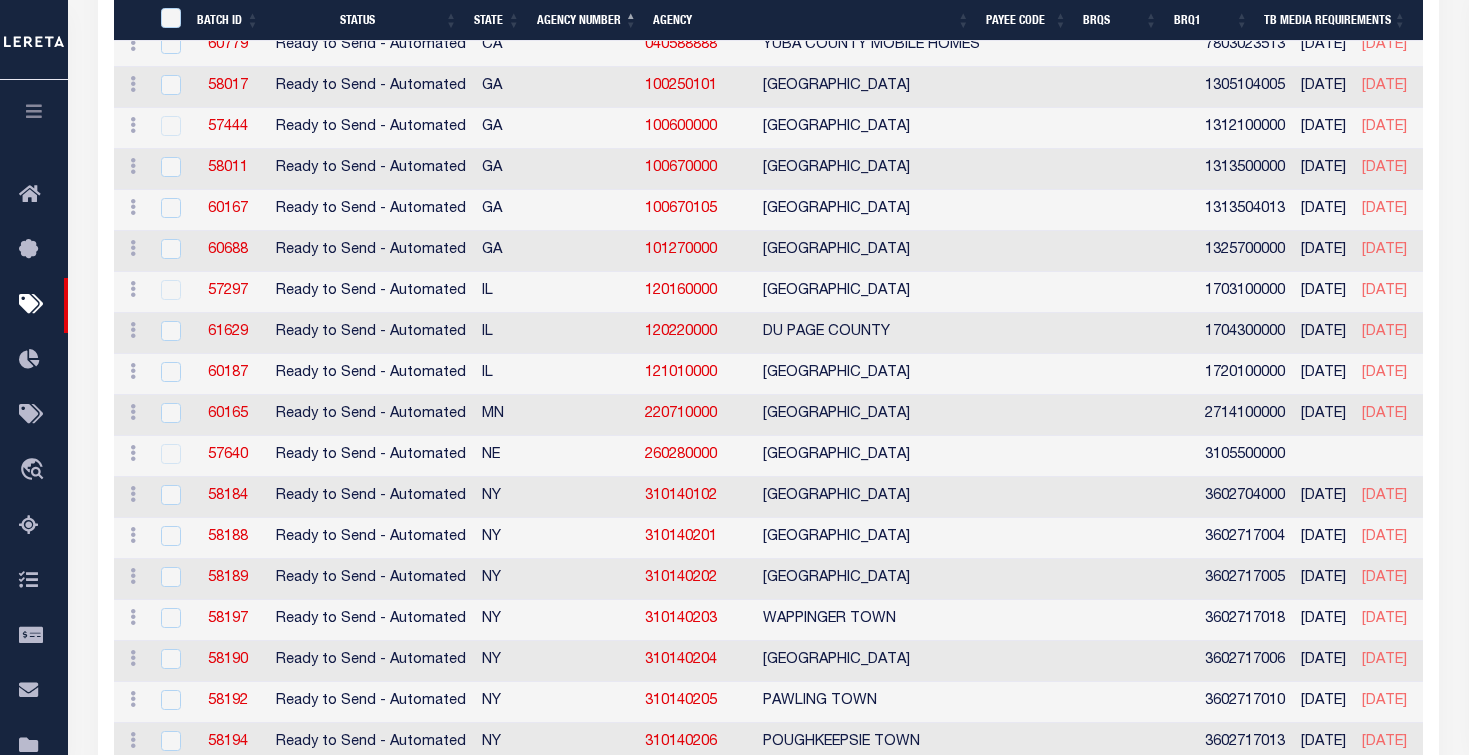 click at bounding box center (168, 455) 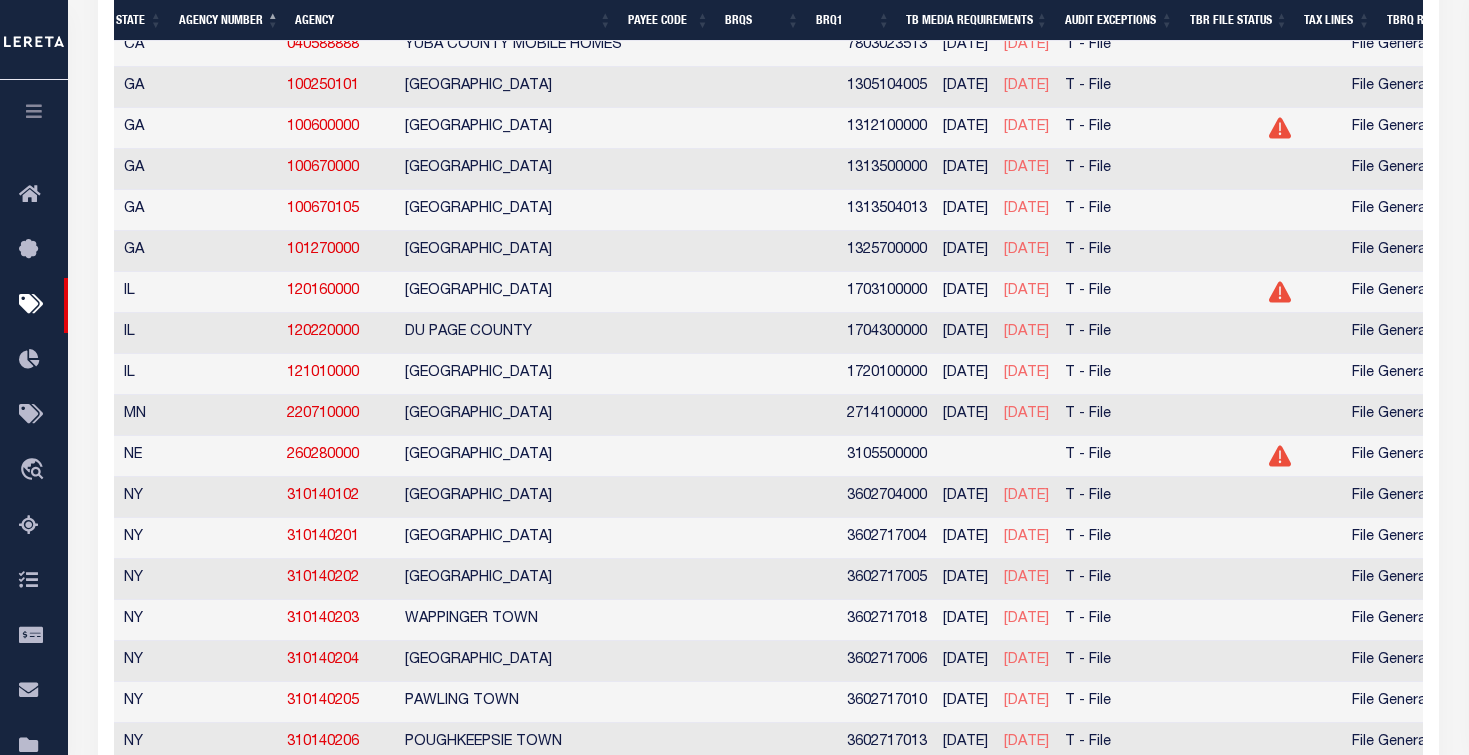 click 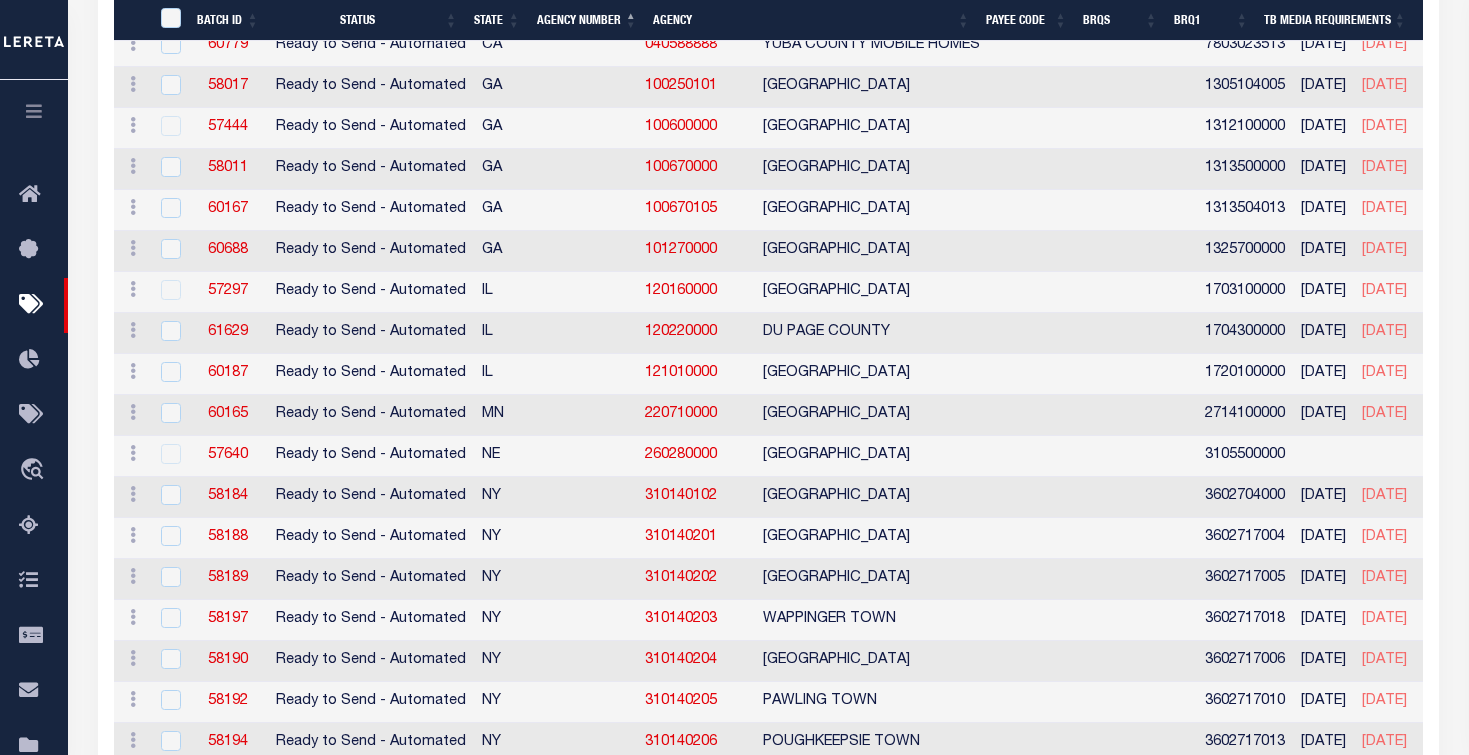 click at bounding box center (168, 455) 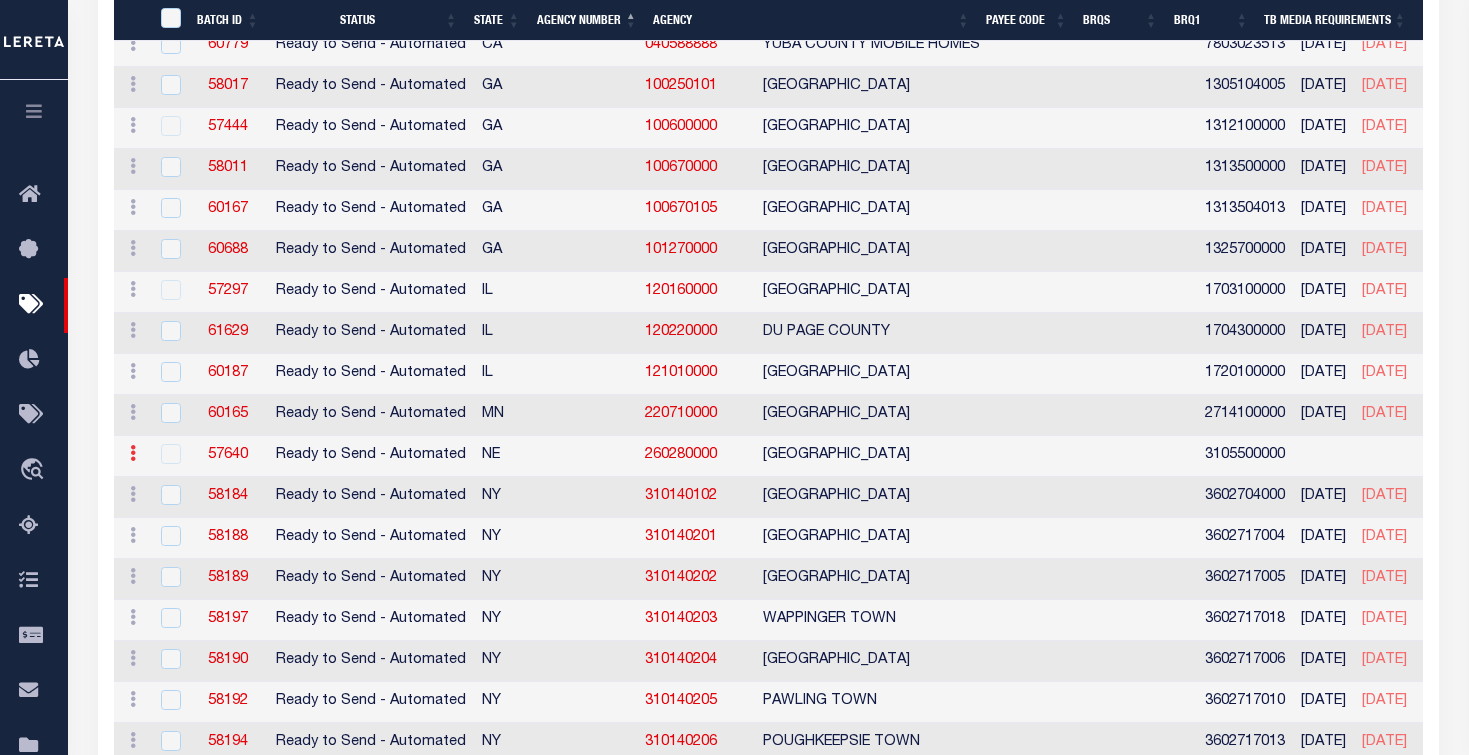 click at bounding box center (133, 456) 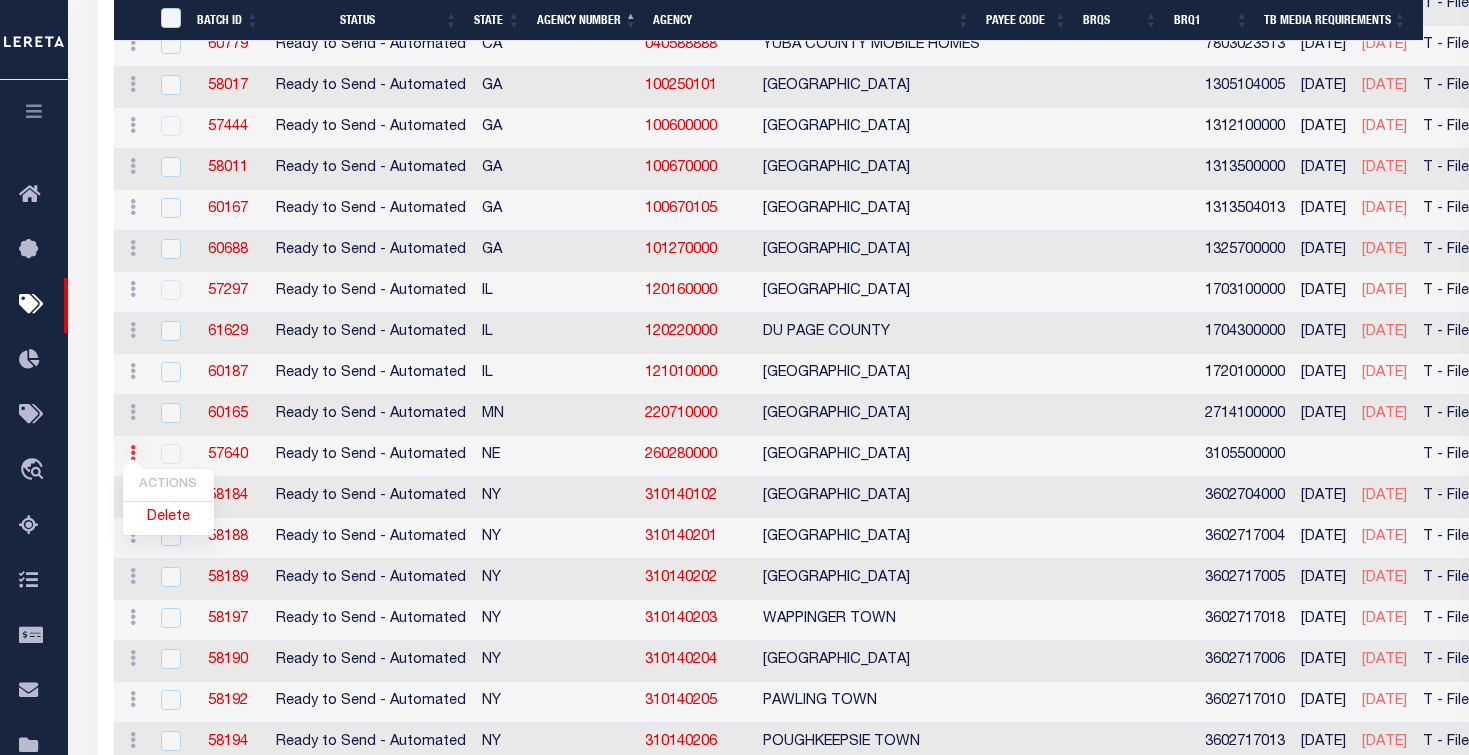 click at bounding box center (133, 456) 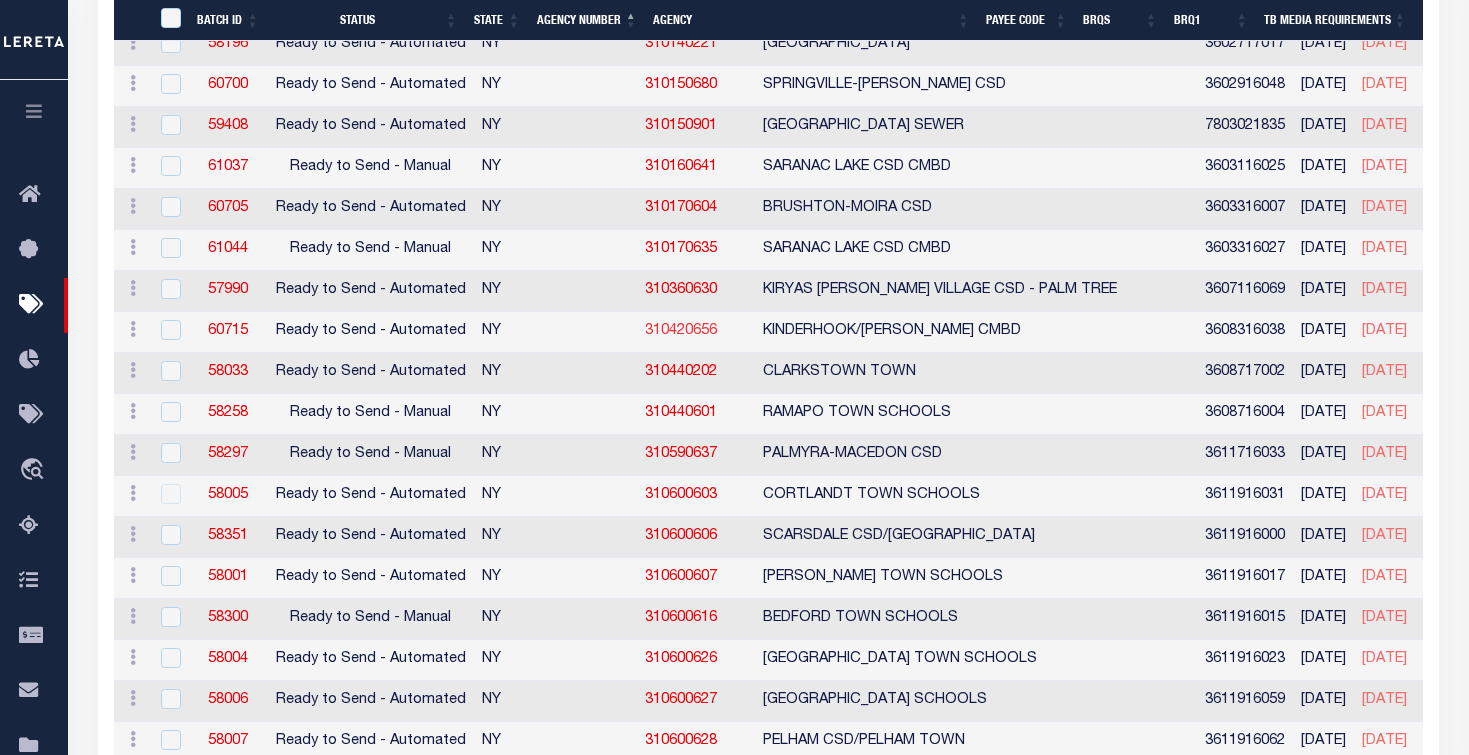 scroll, scrollTop: 2304, scrollLeft: 0, axis: vertical 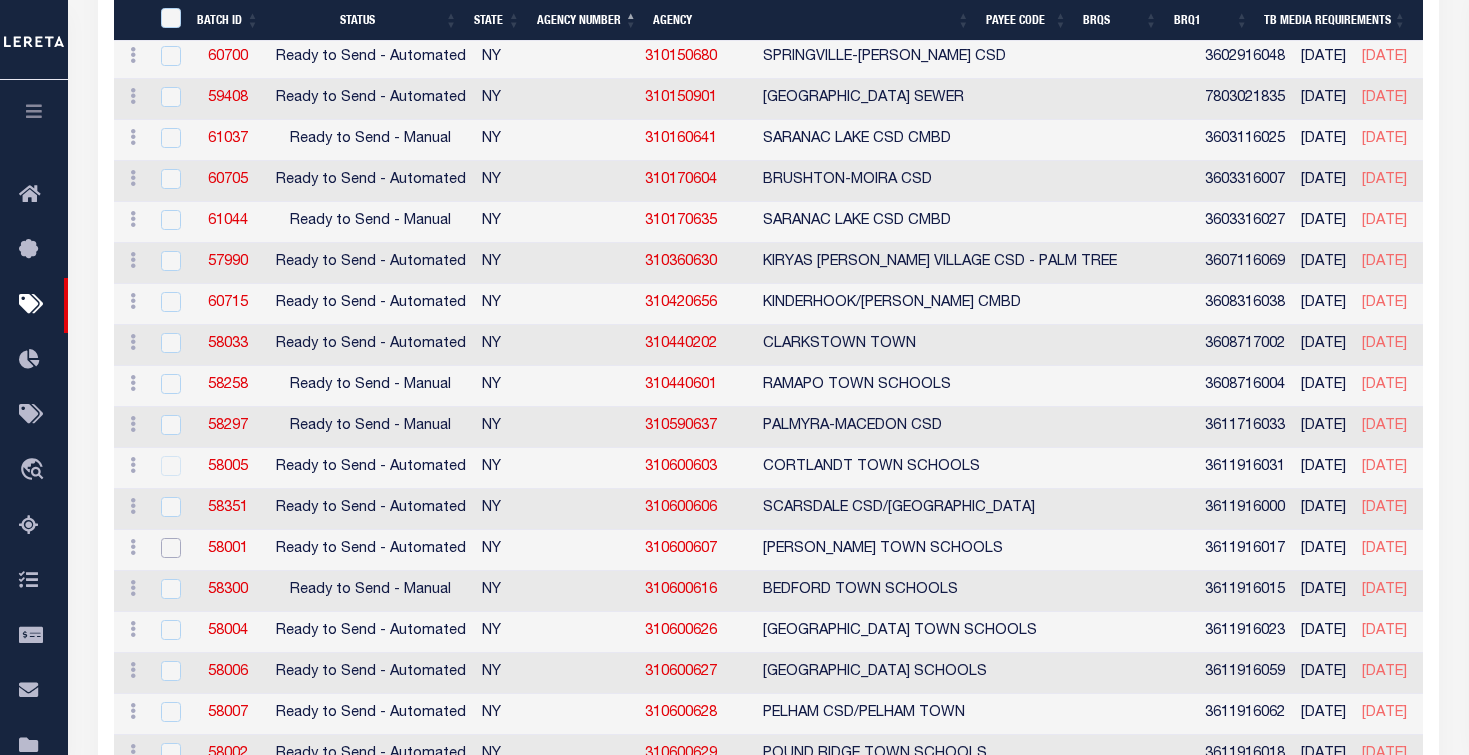 click at bounding box center (171, 548) 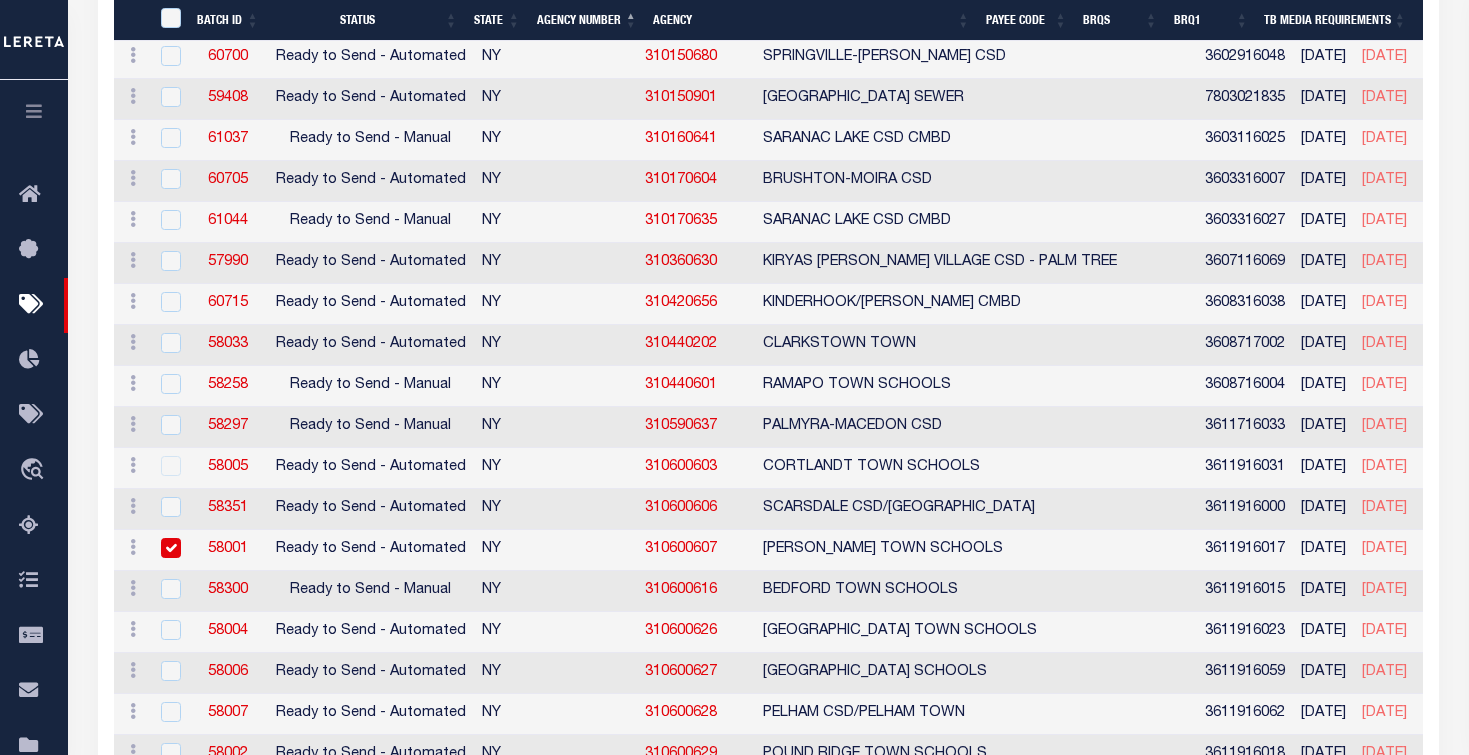 checkbox on "true" 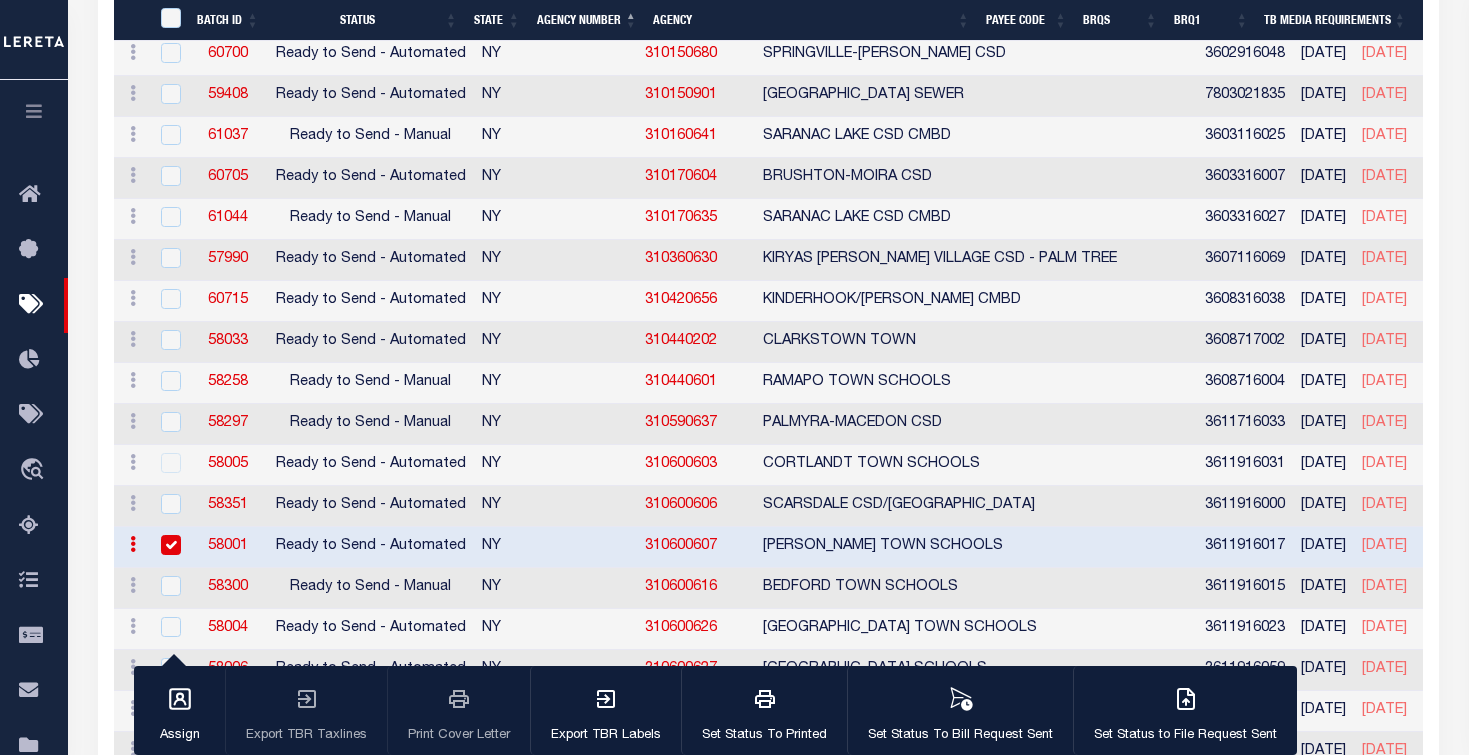 scroll, scrollTop: 2404, scrollLeft: 0, axis: vertical 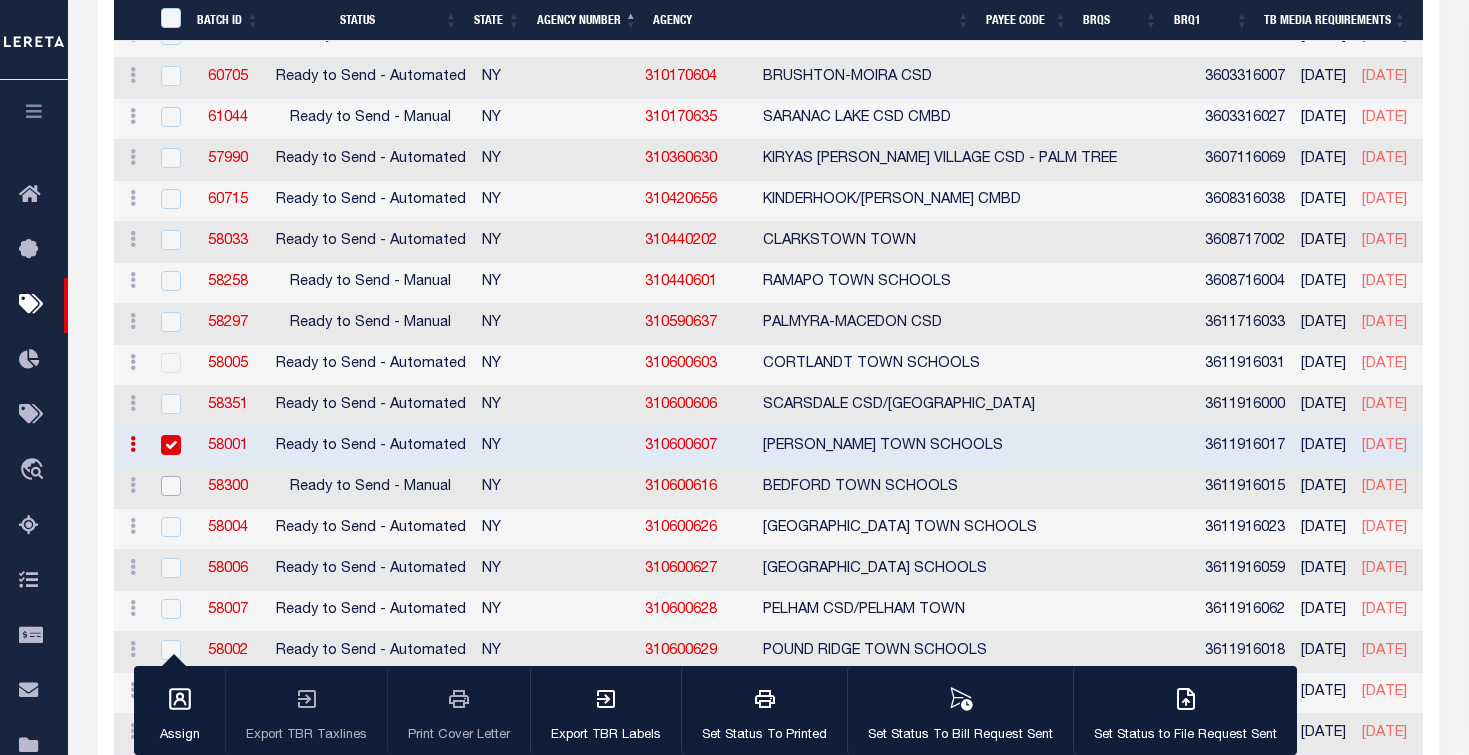 click at bounding box center [171, 486] 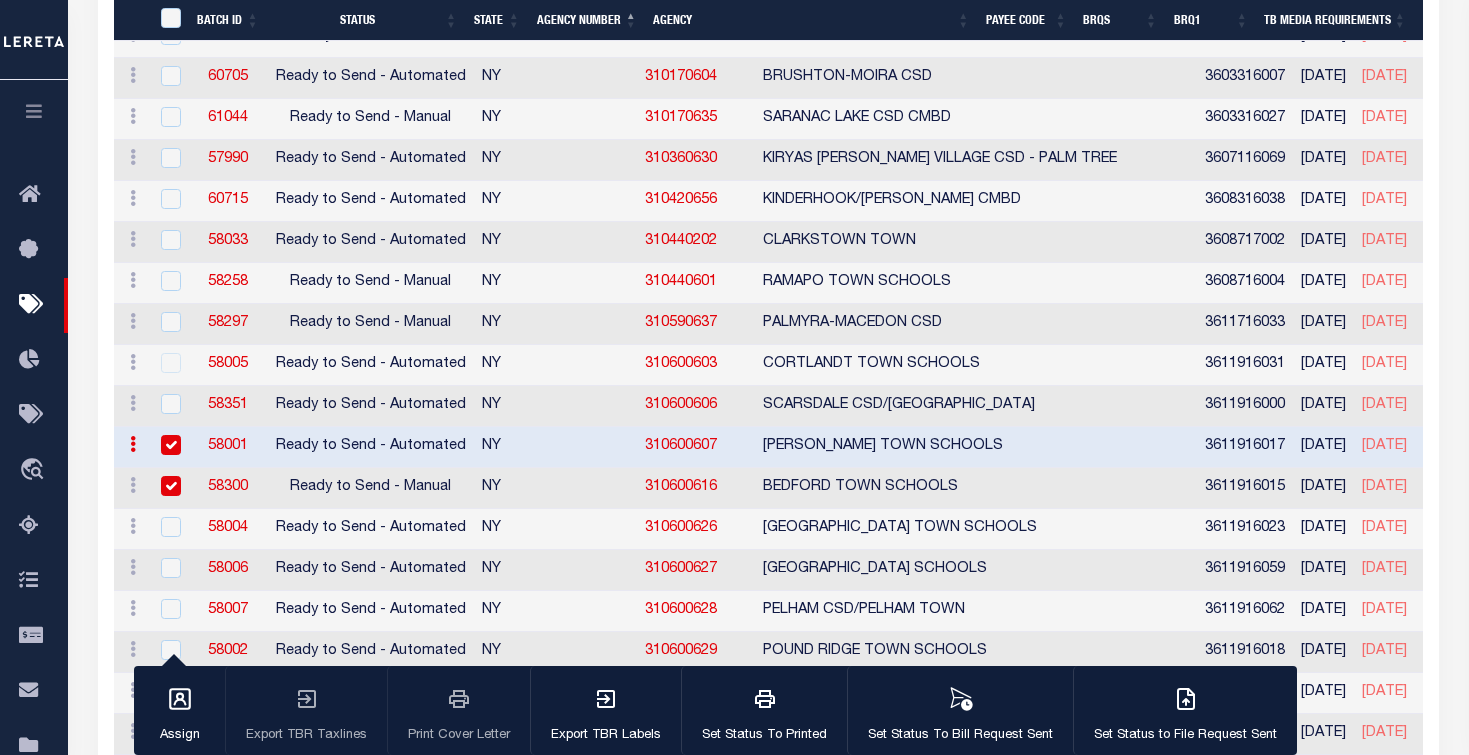 checkbox on "true" 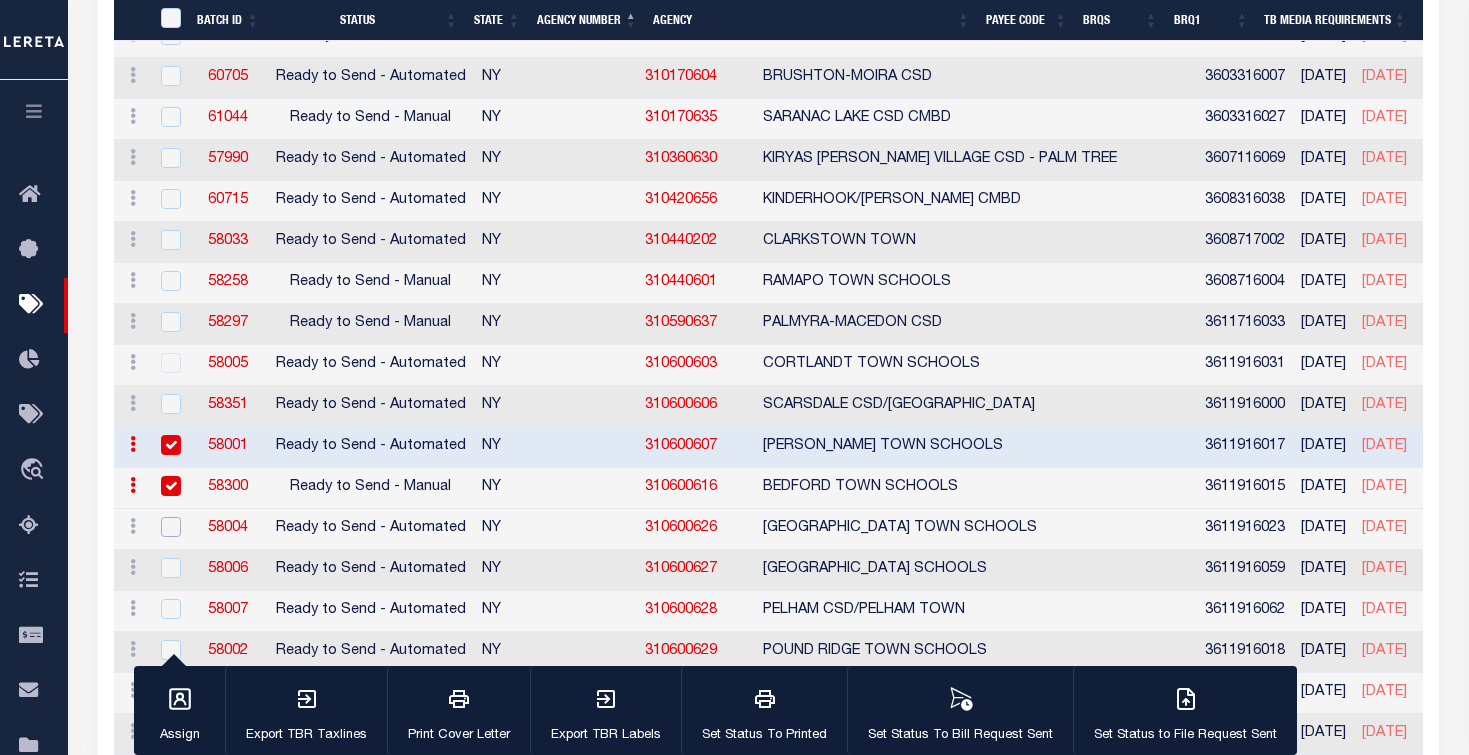 click at bounding box center (171, 527) 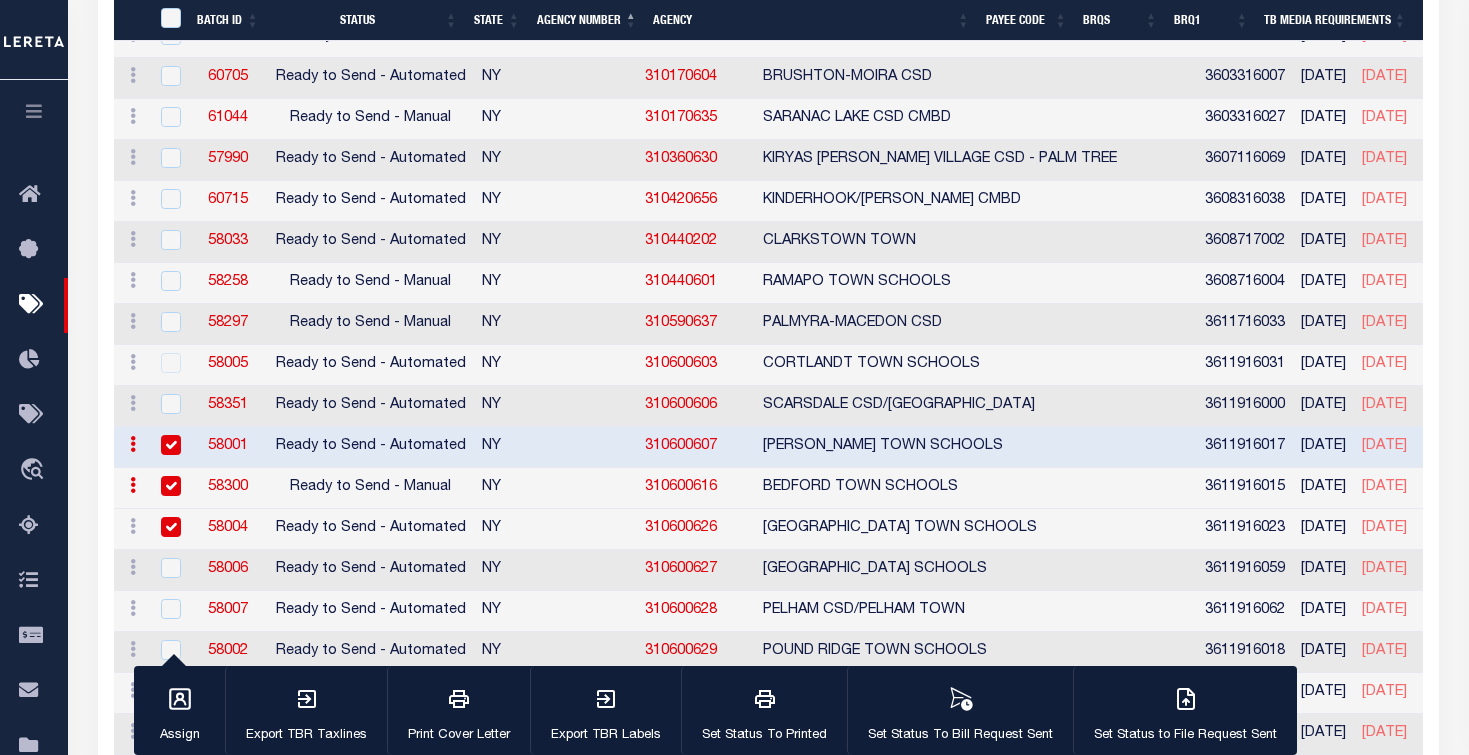 checkbox on "true" 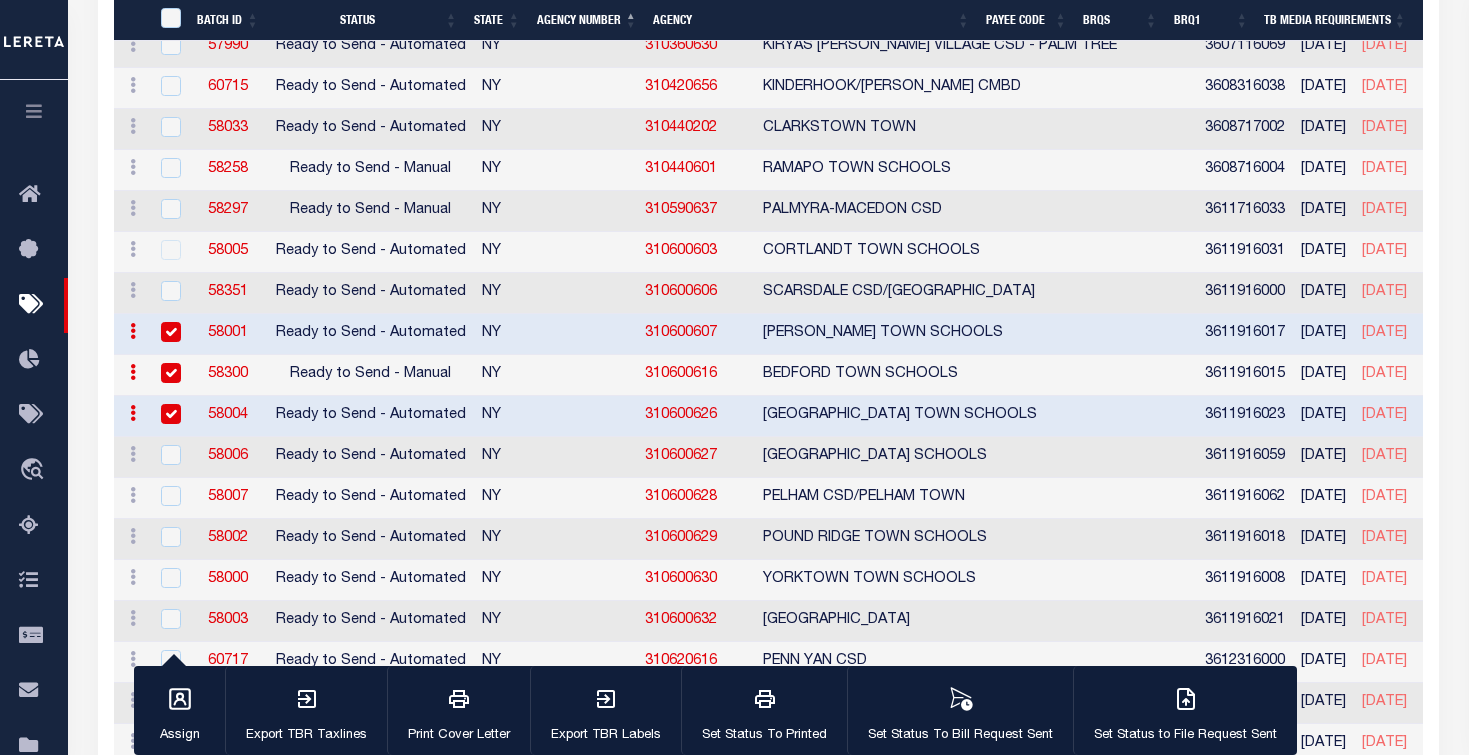 scroll, scrollTop: 2604, scrollLeft: 0, axis: vertical 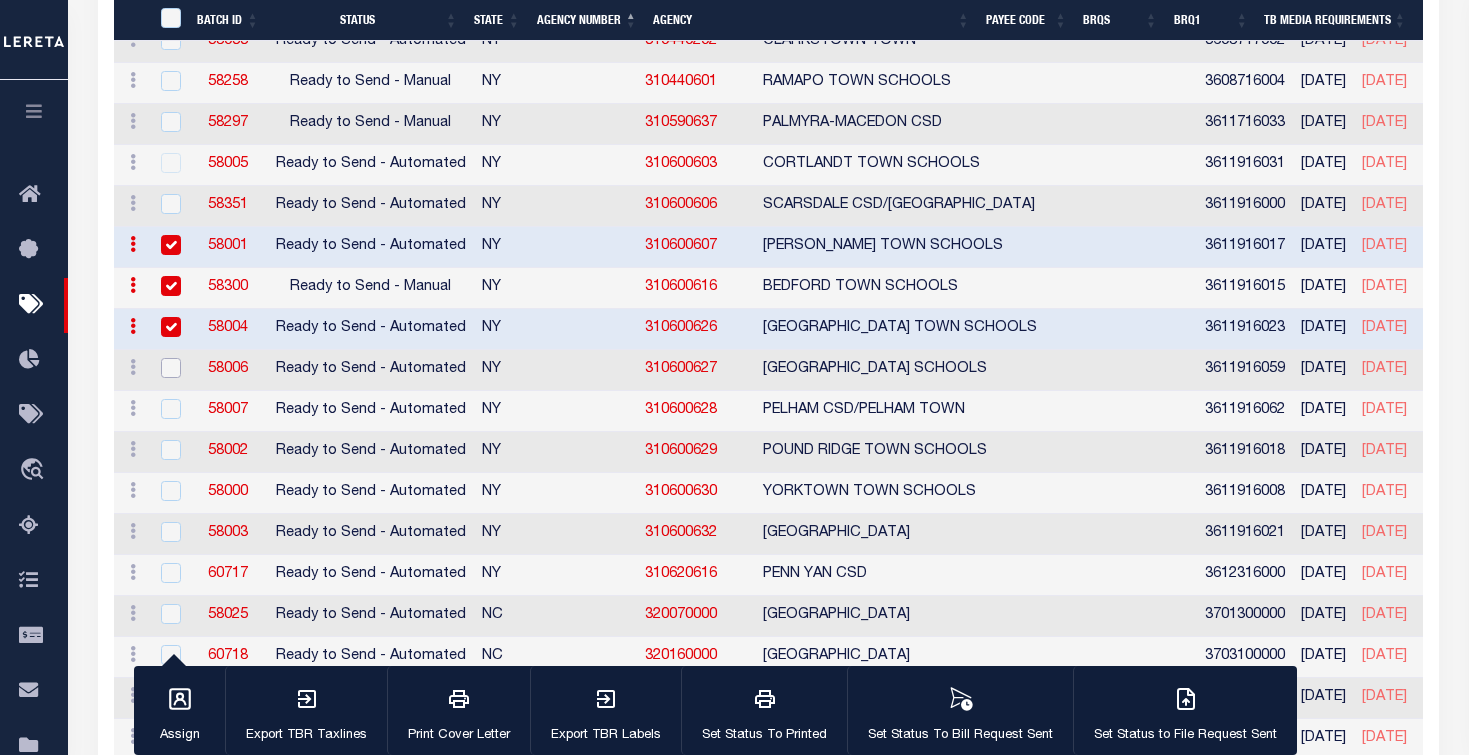 click at bounding box center [171, 368] 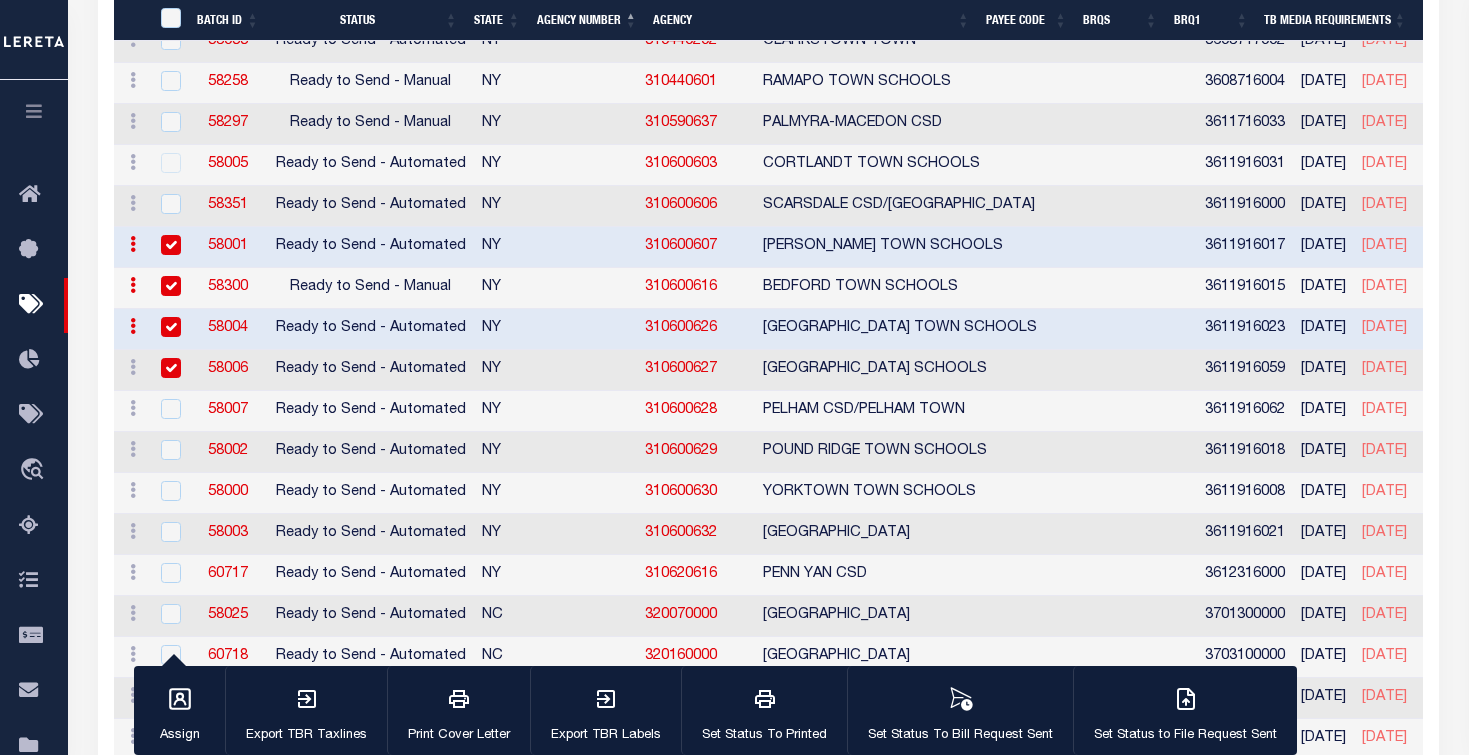checkbox on "true" 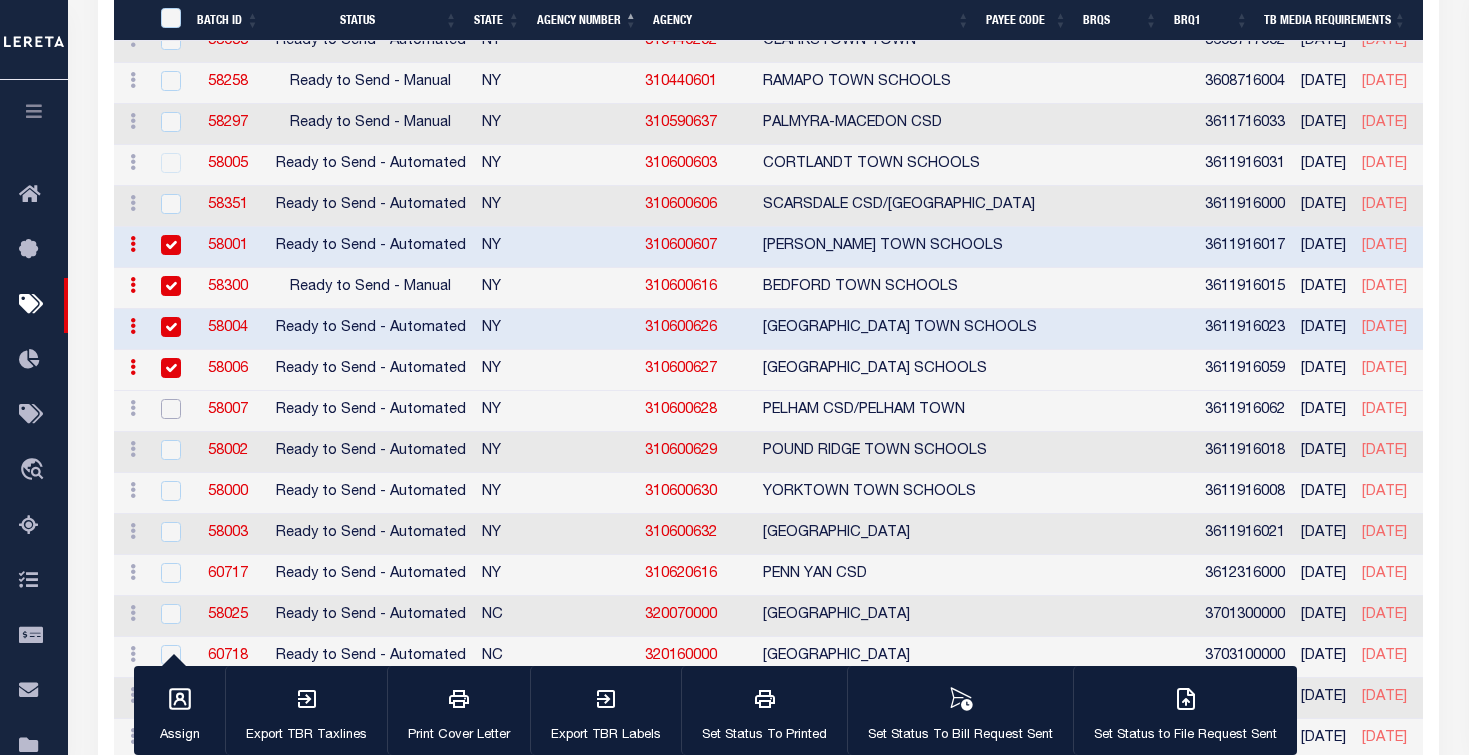 click at bounding box center (171, 409) 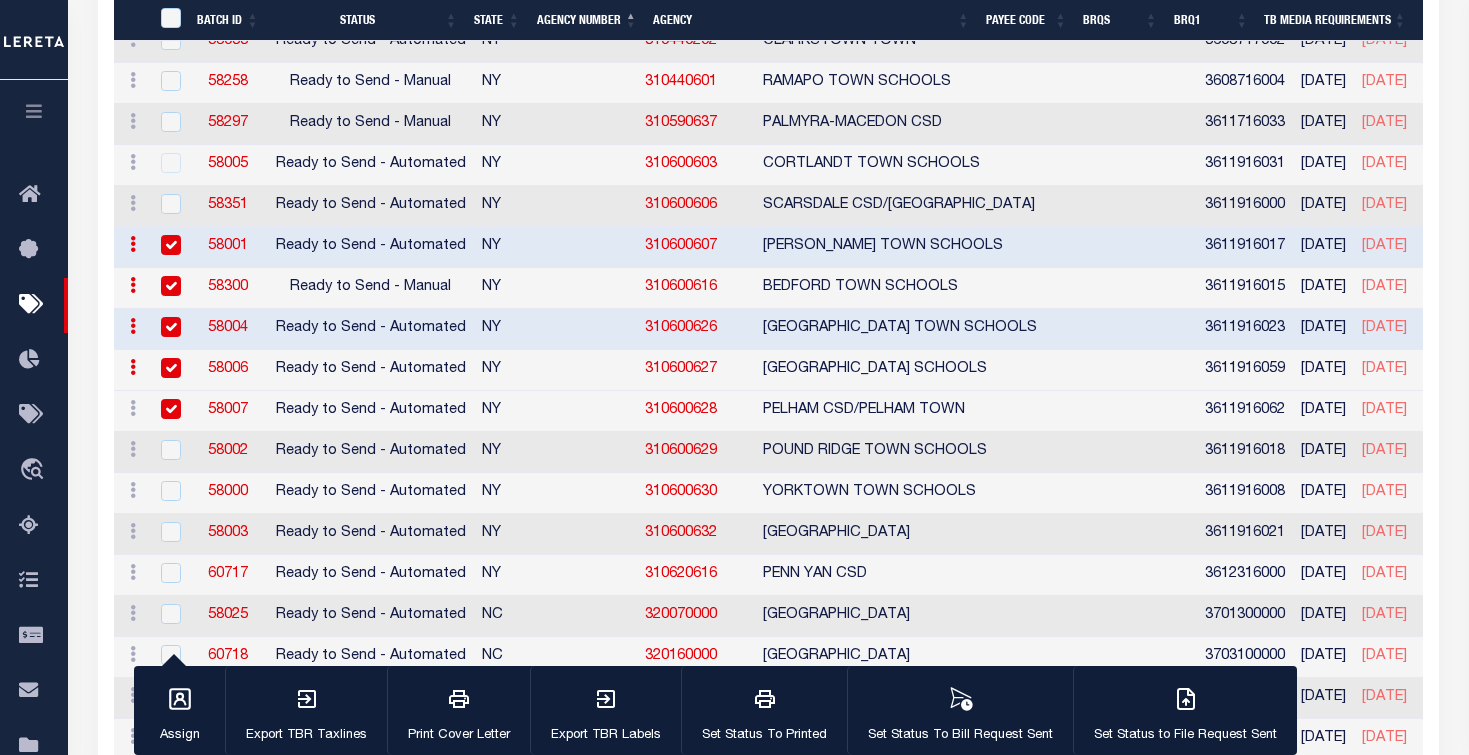 checkbox on "true" 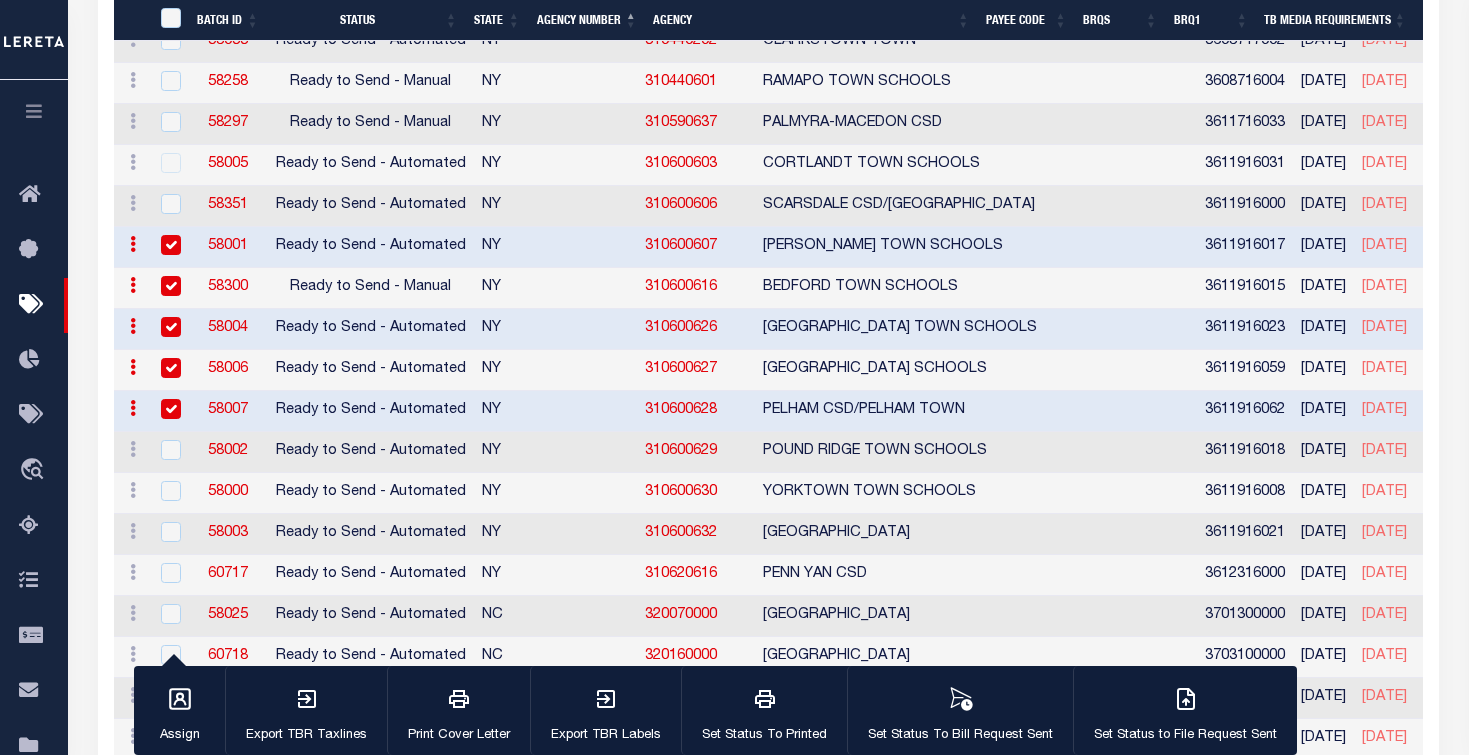 click at bounding box center [168, 452] 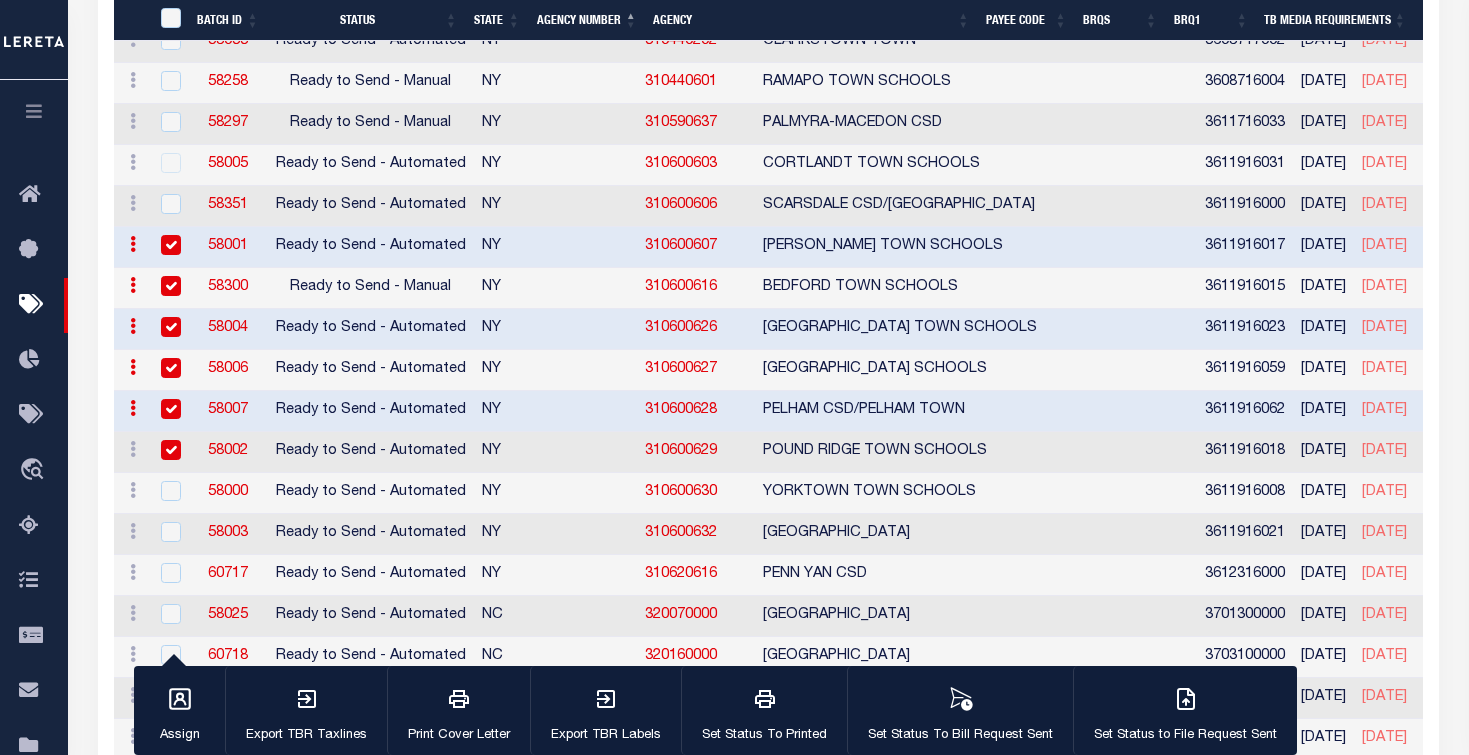 checkbox on "true" 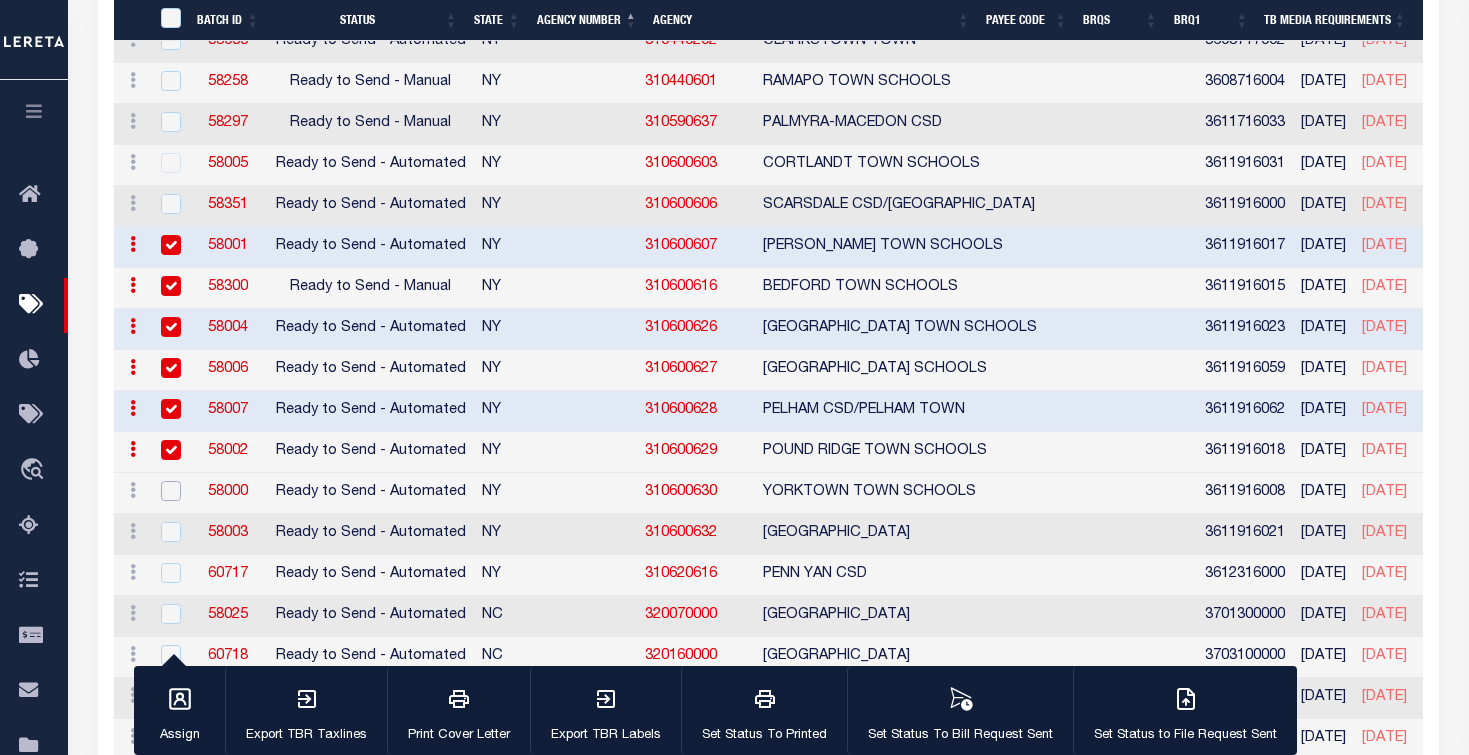 click at bounding box center (171, 491) 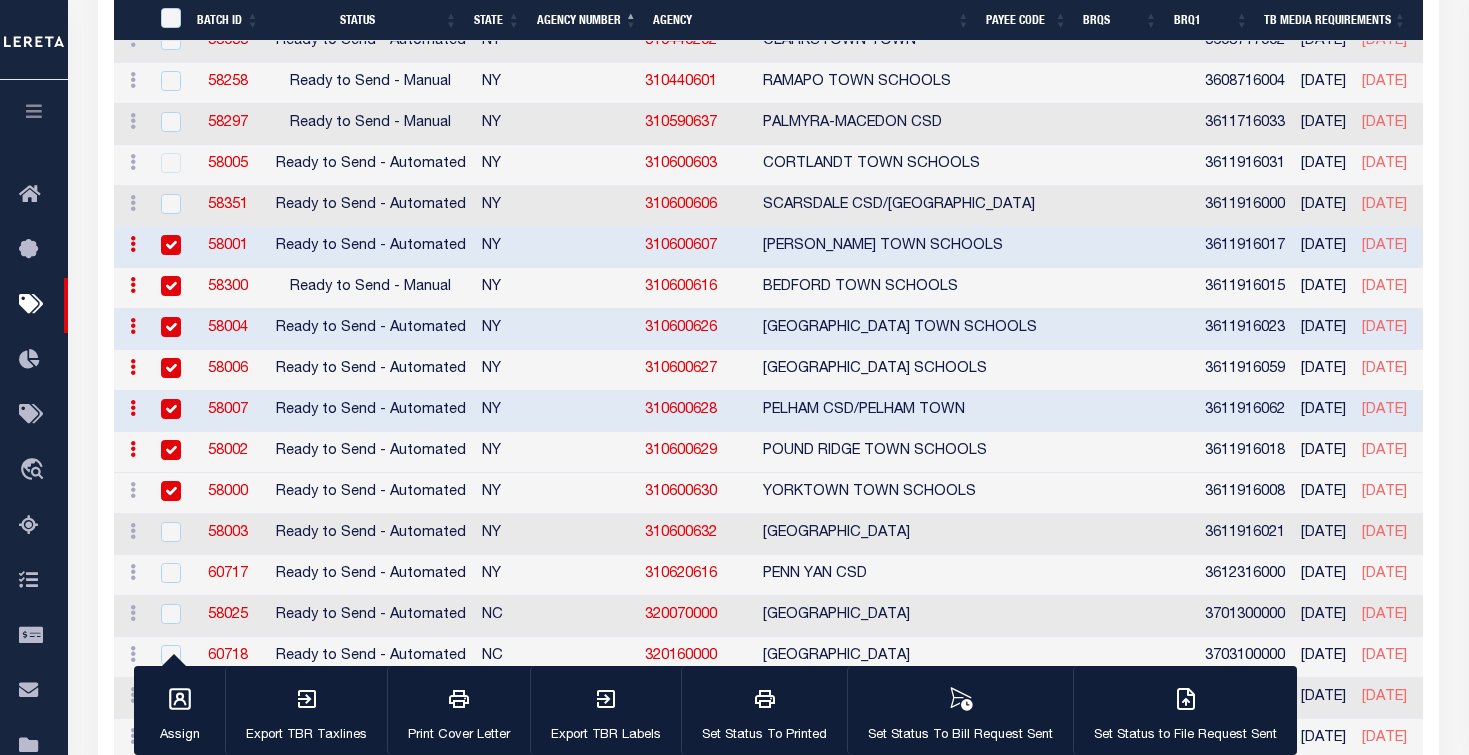 checkbox on "true" 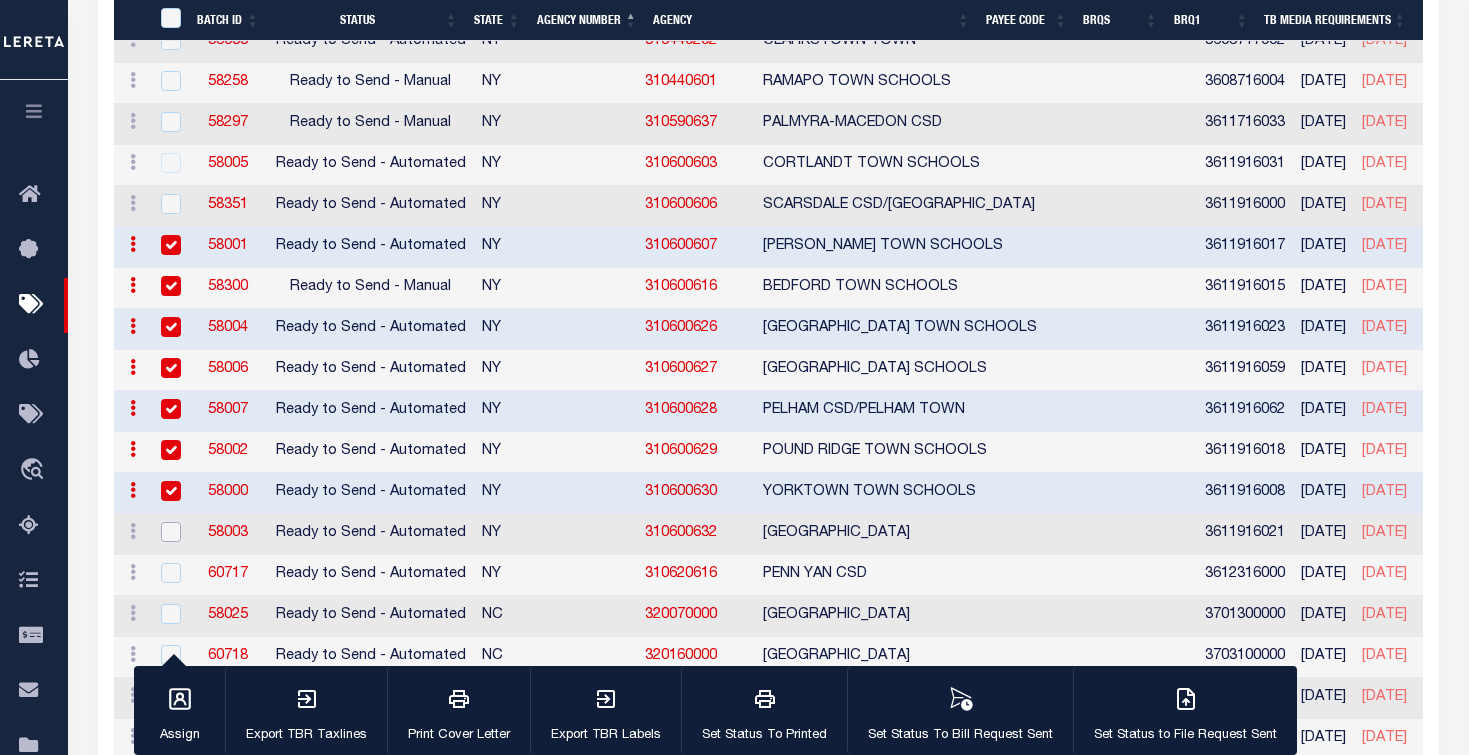 click at bounding box center (171, 532) 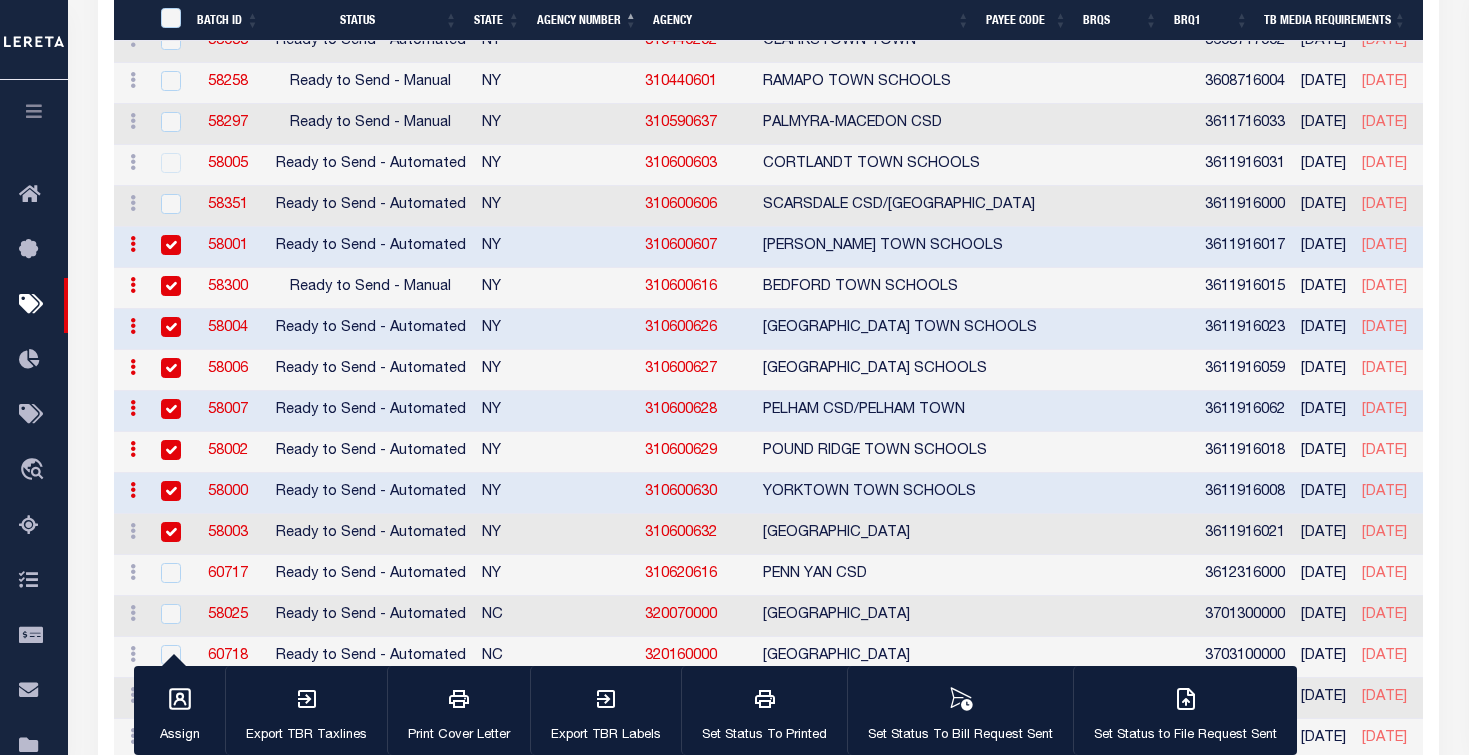 checkbox on "true" 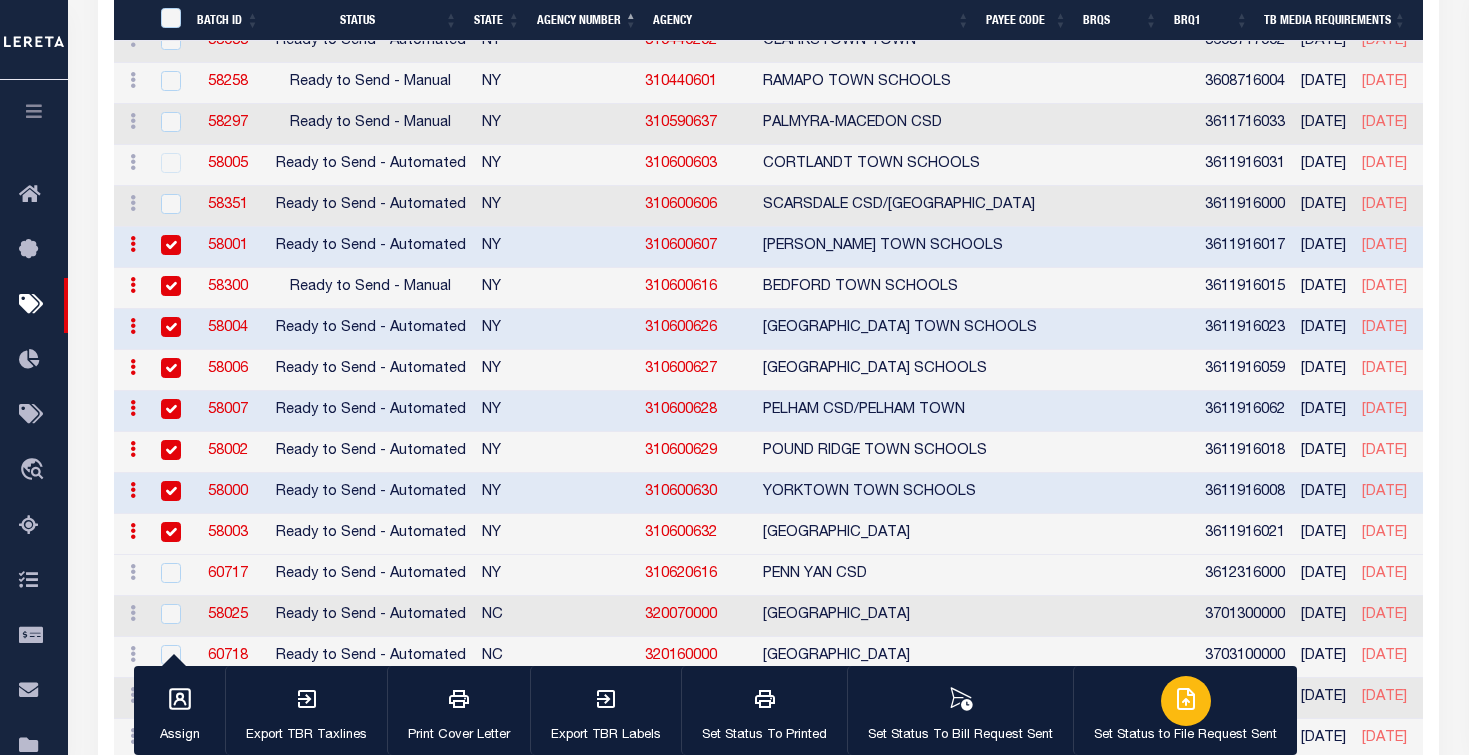 click 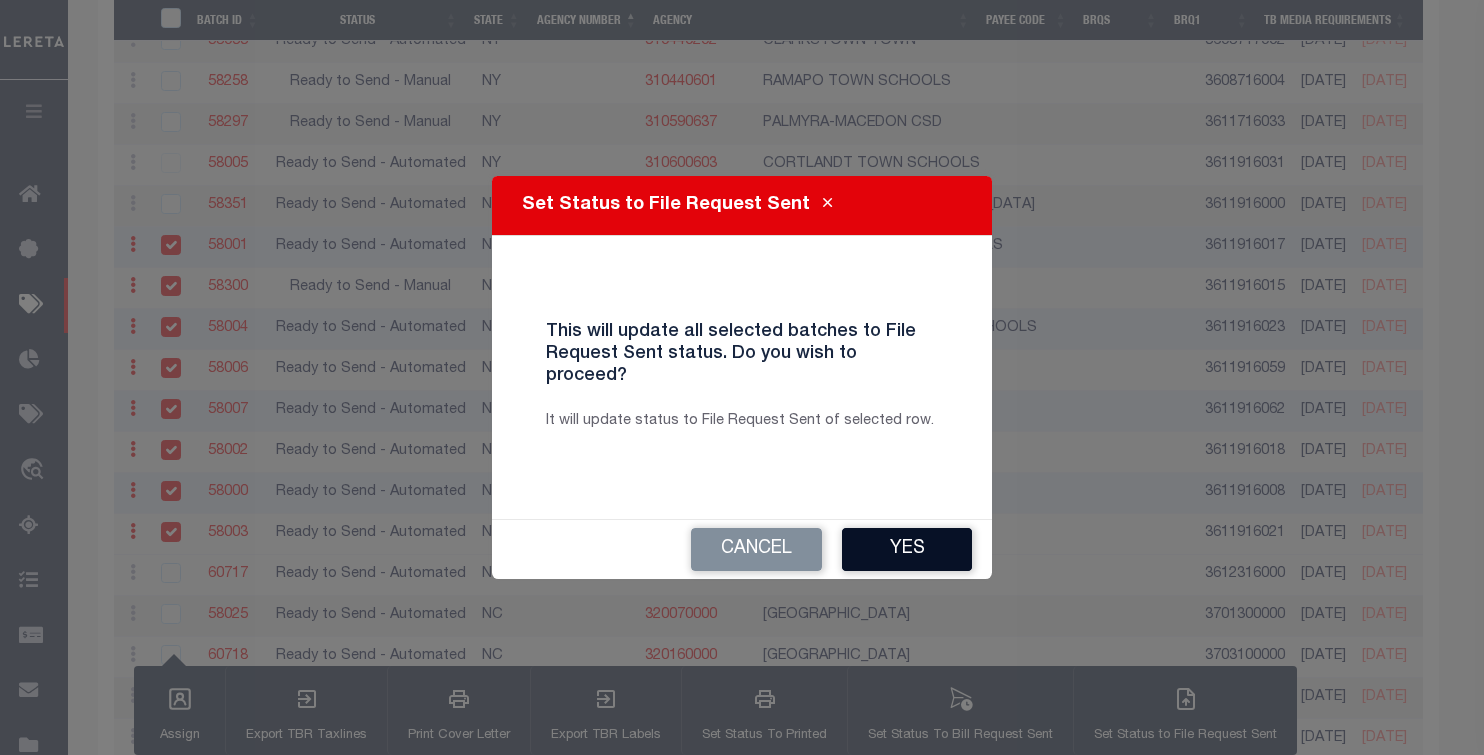 click on "Yes" at bounding box center [907, 549] 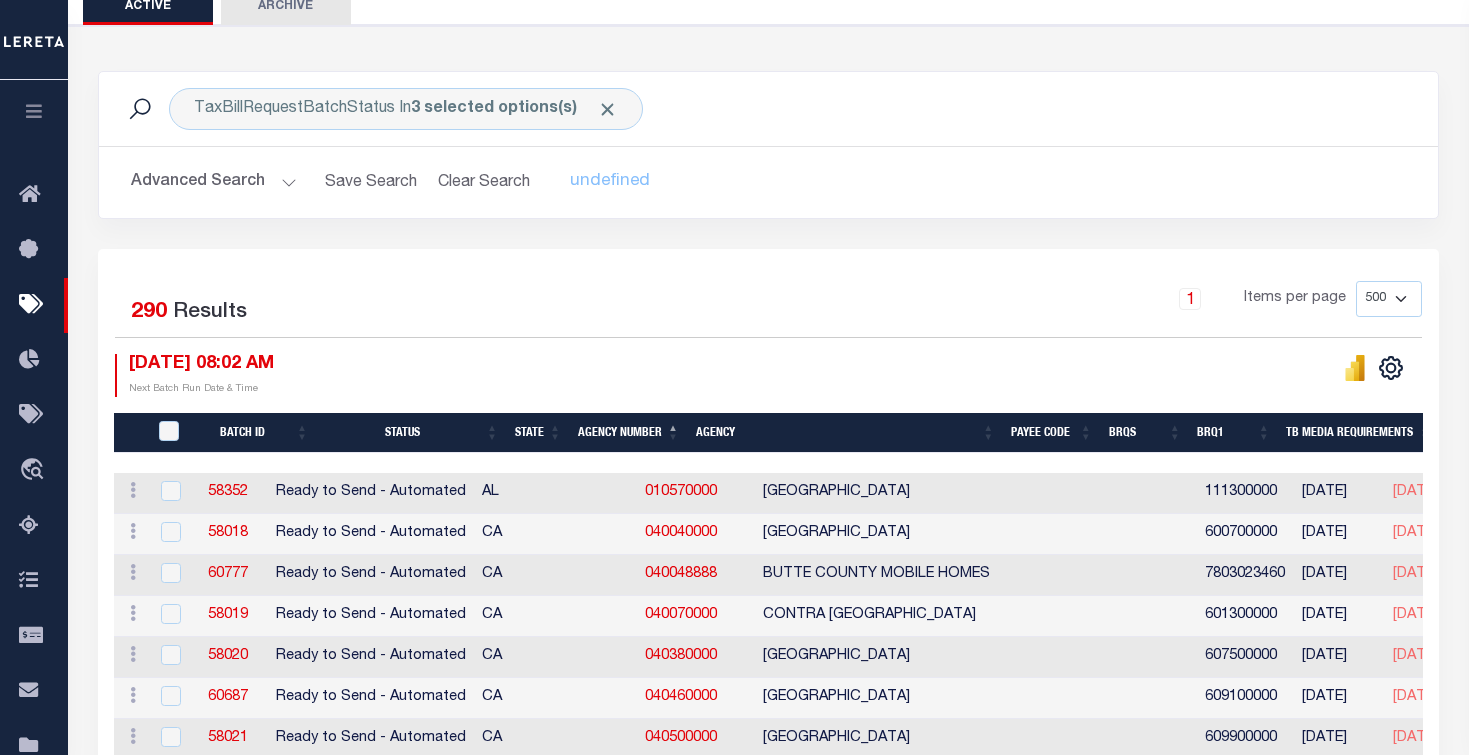 scroll, scrollTop: 0, scrollLeft: 0, axis: both 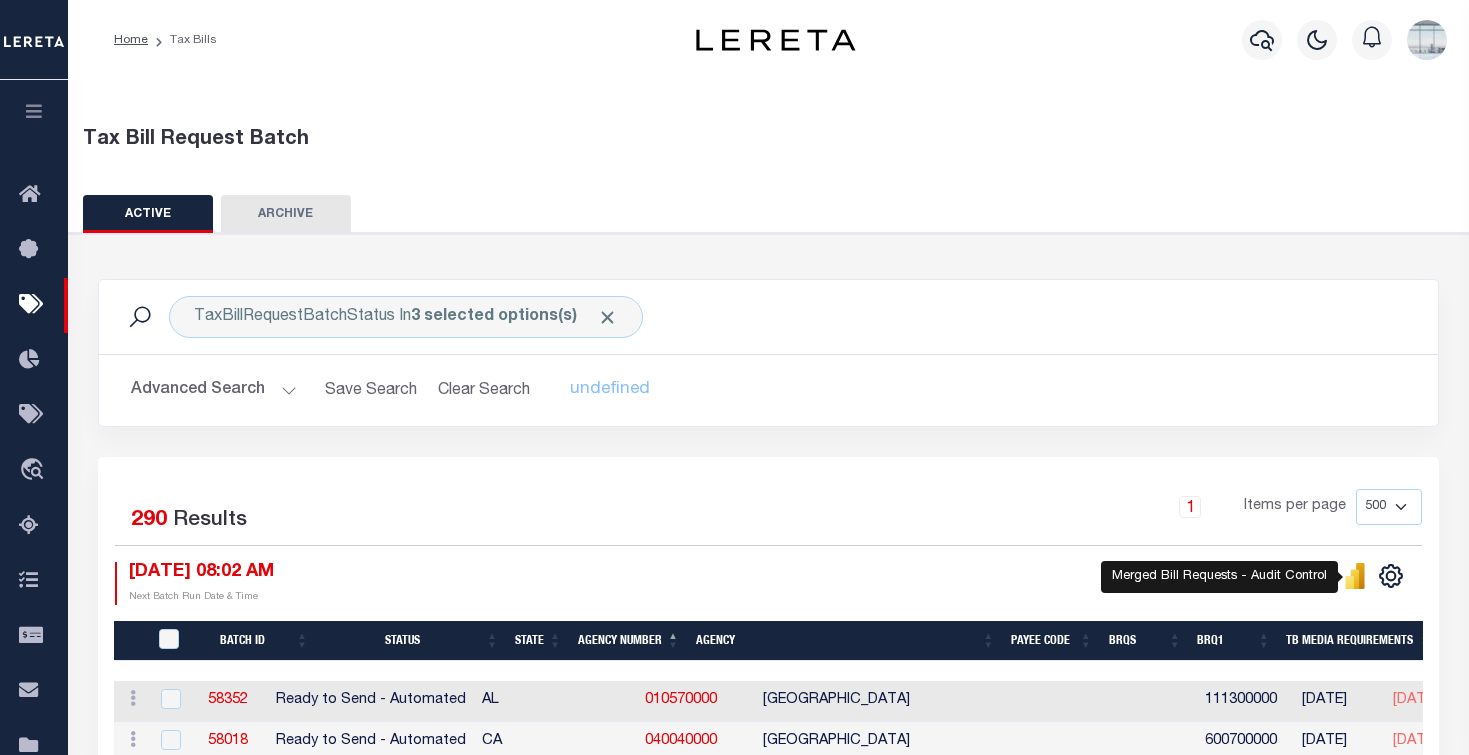 click 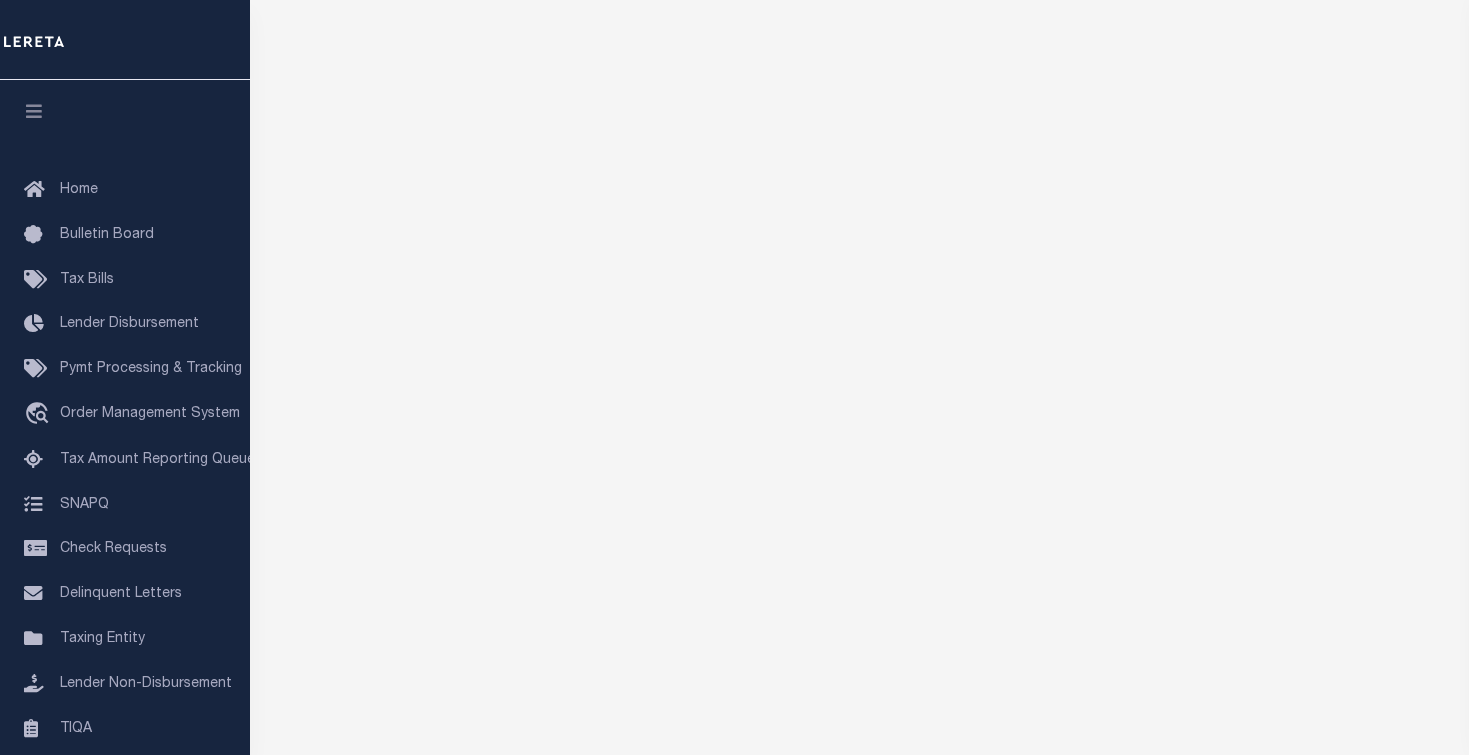 scroll, scrollTop: 0, scrollLeft: 0, axis: both 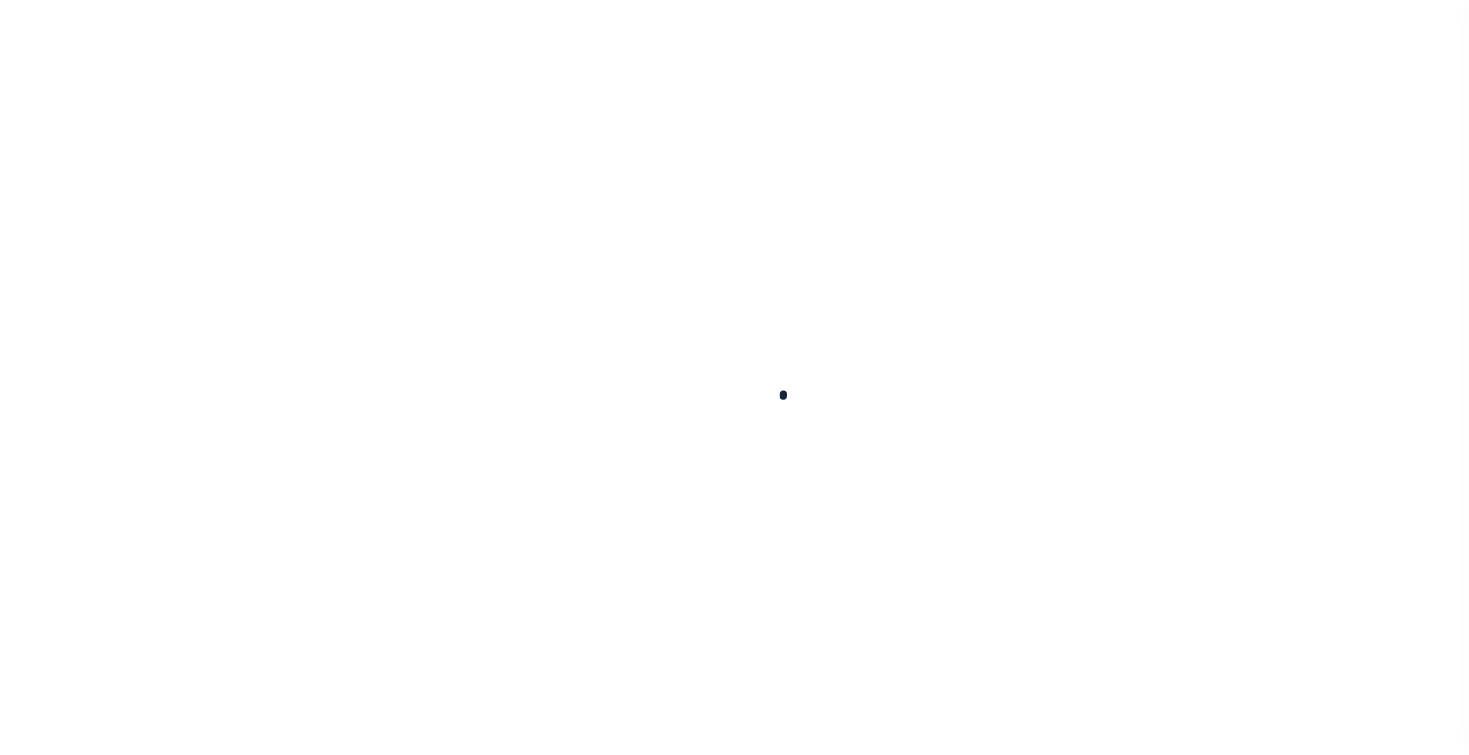 select 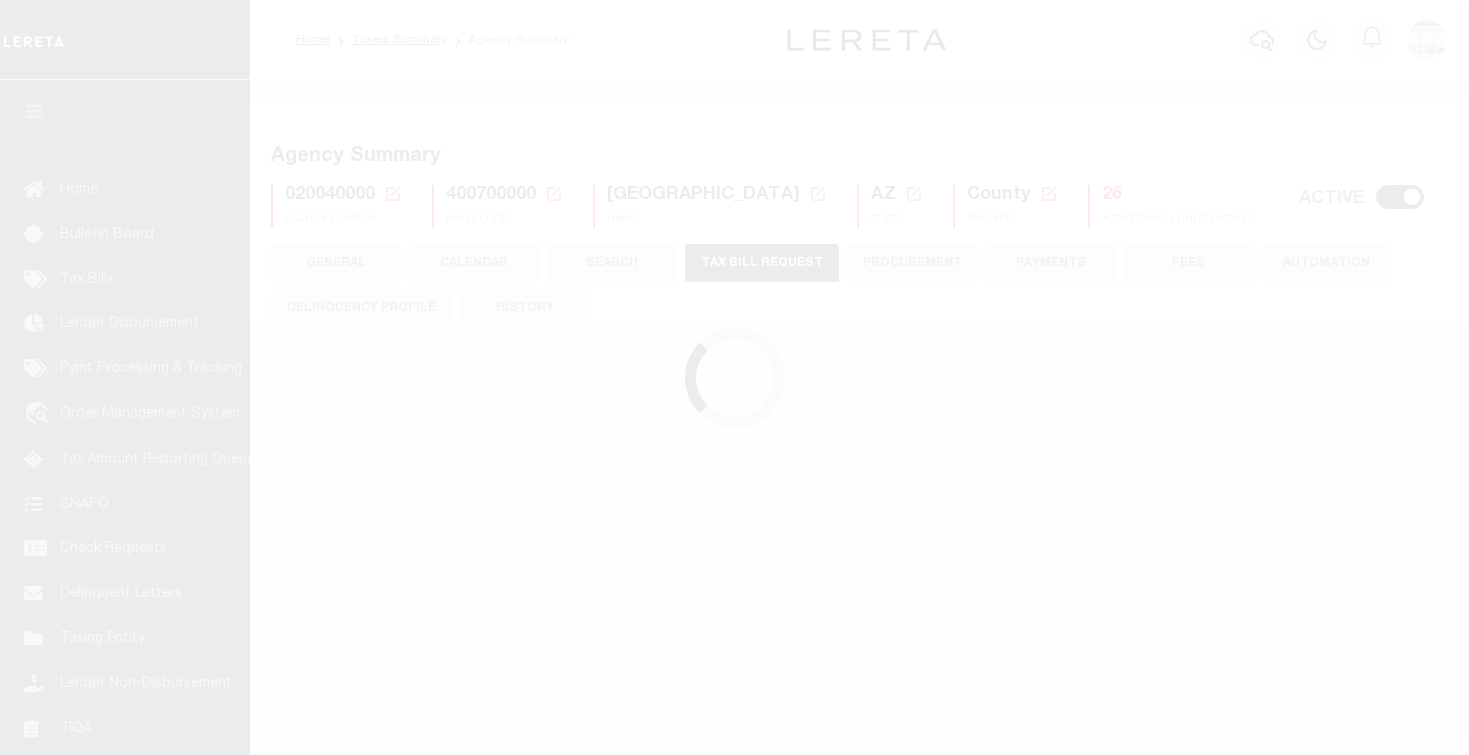 select on "30" 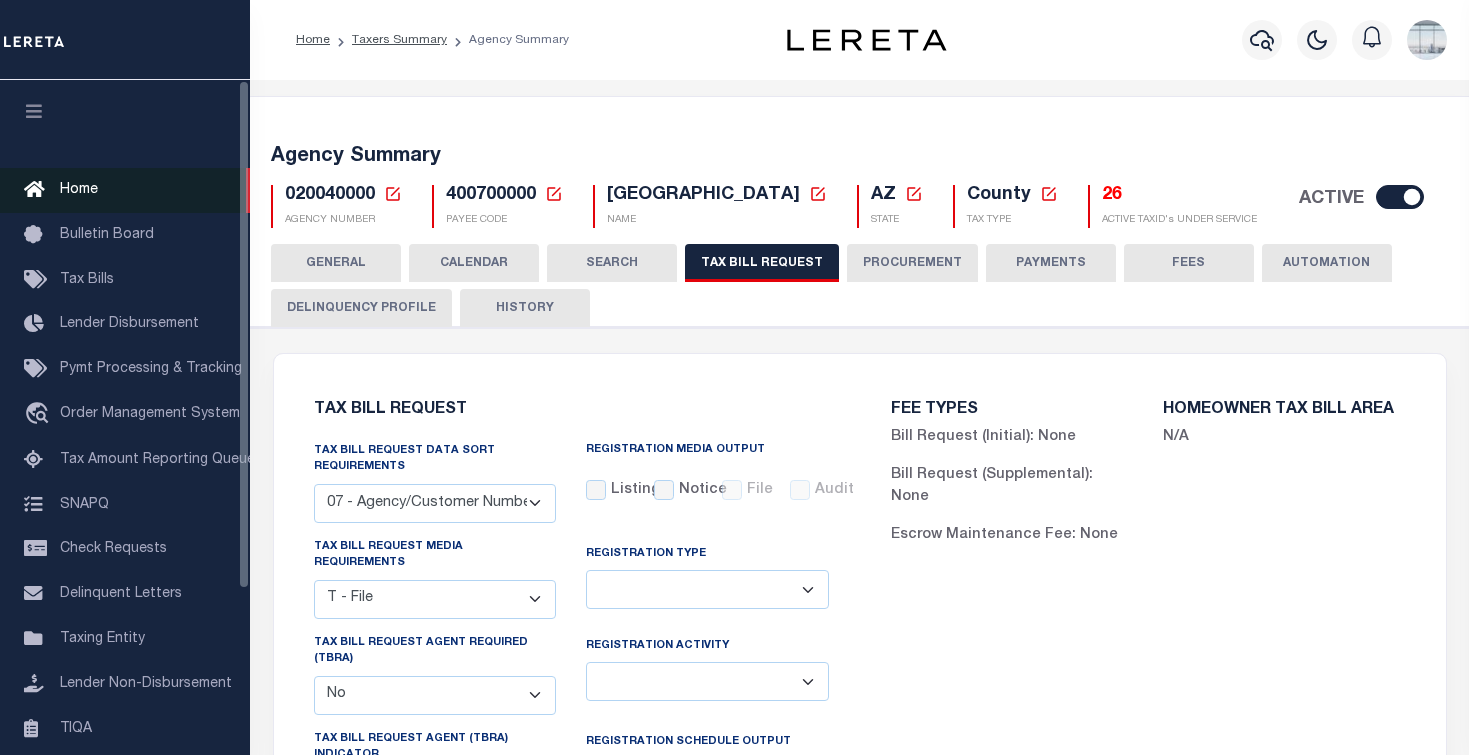 click on "Home" at bounding box center [79, 190] 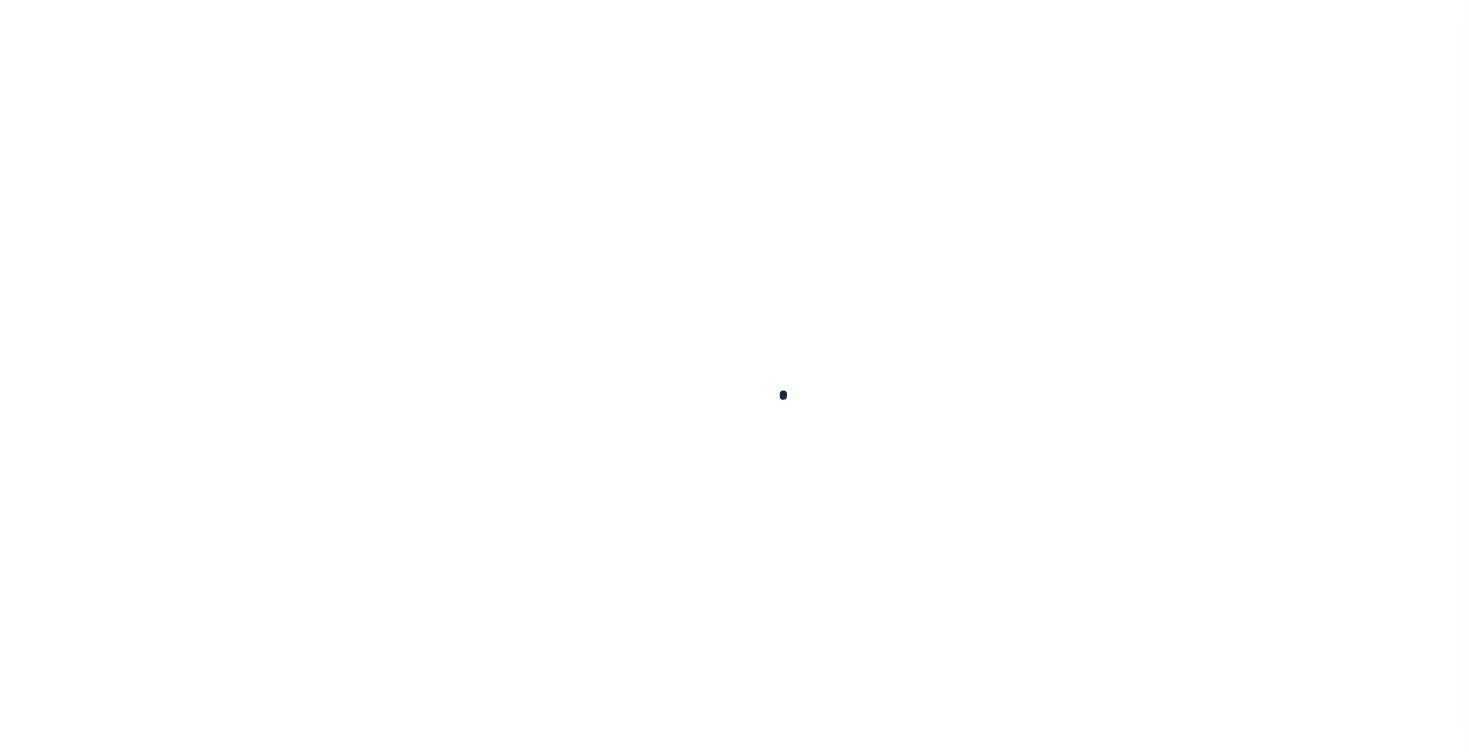 scroll, scrollTop: 0, scrollLeft: 0, axis: both 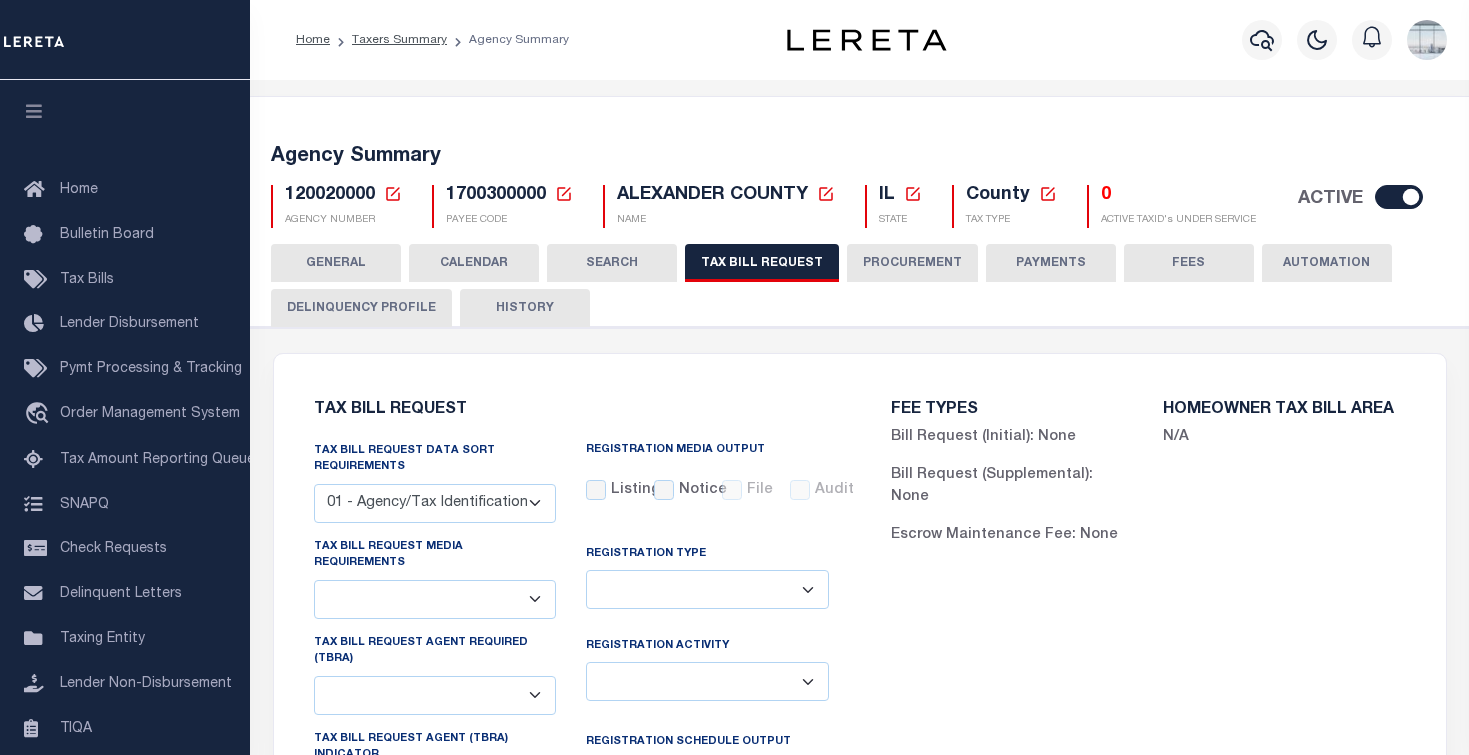 select on "29" 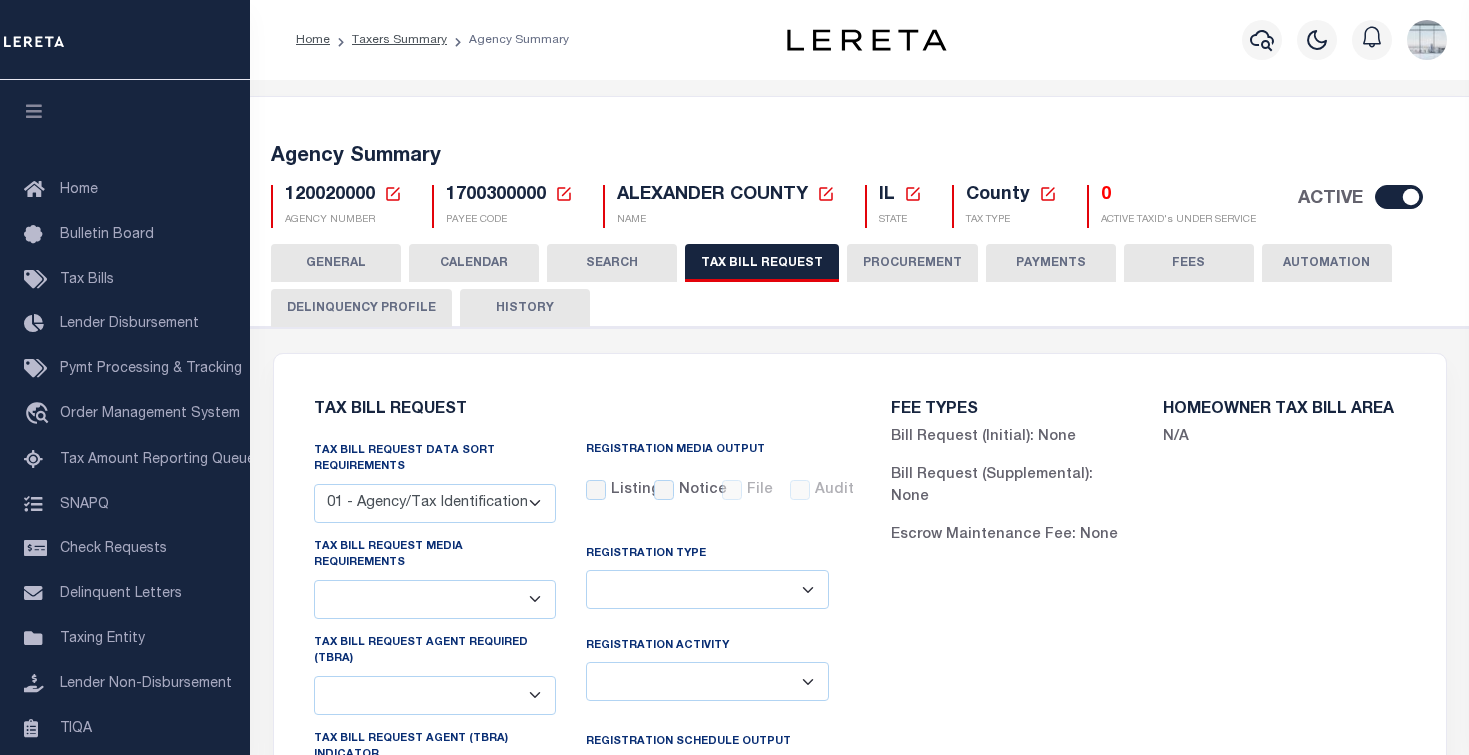 select on "22" 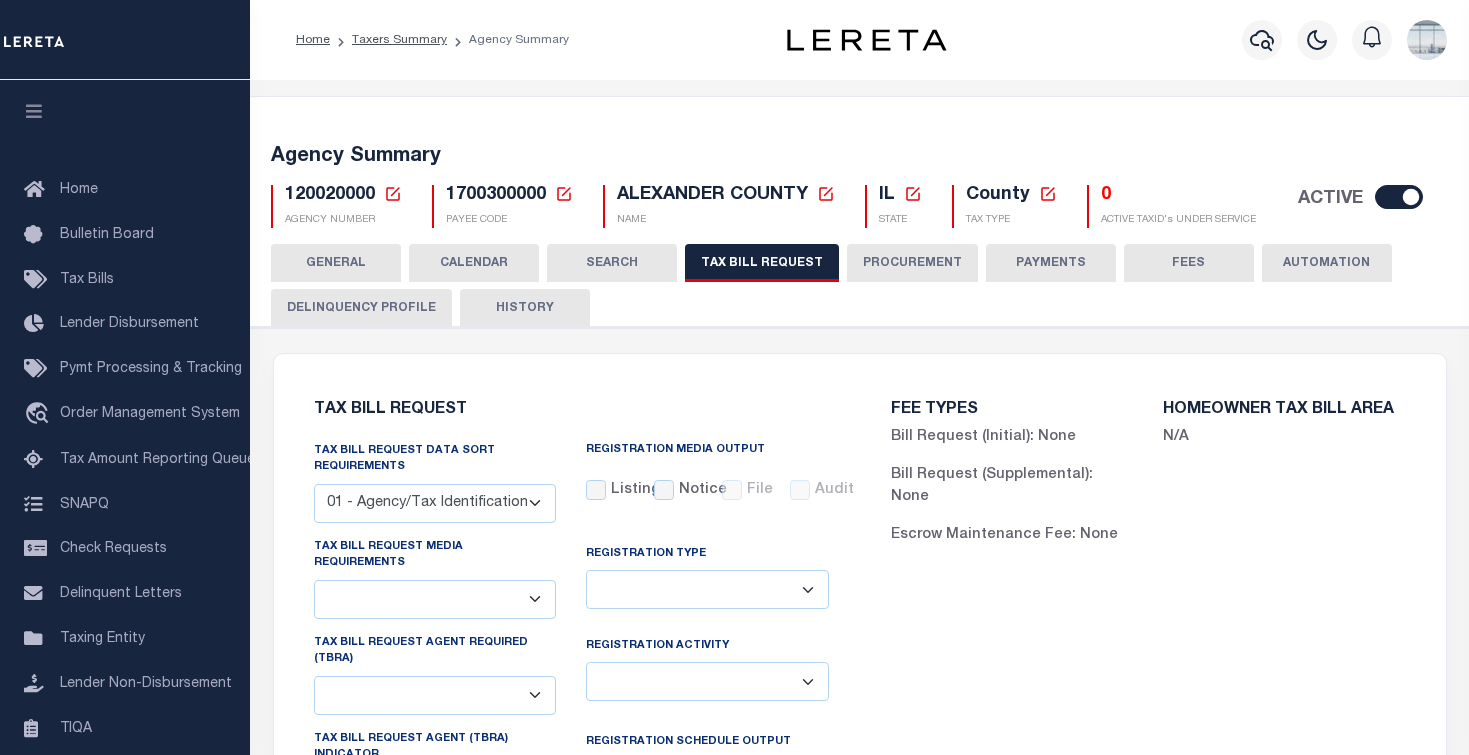 select on "false" 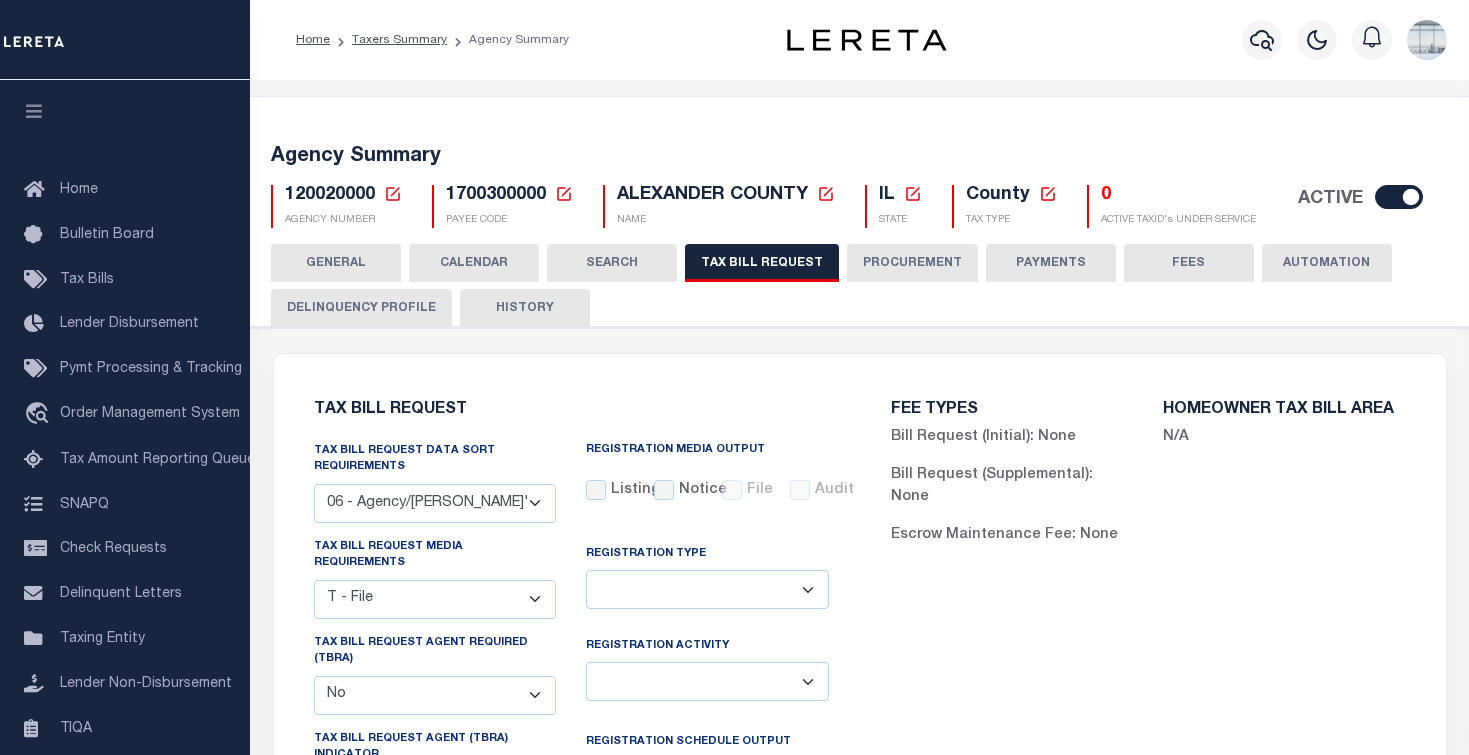 click on "HISTORY" at bounding box center [525, 308] 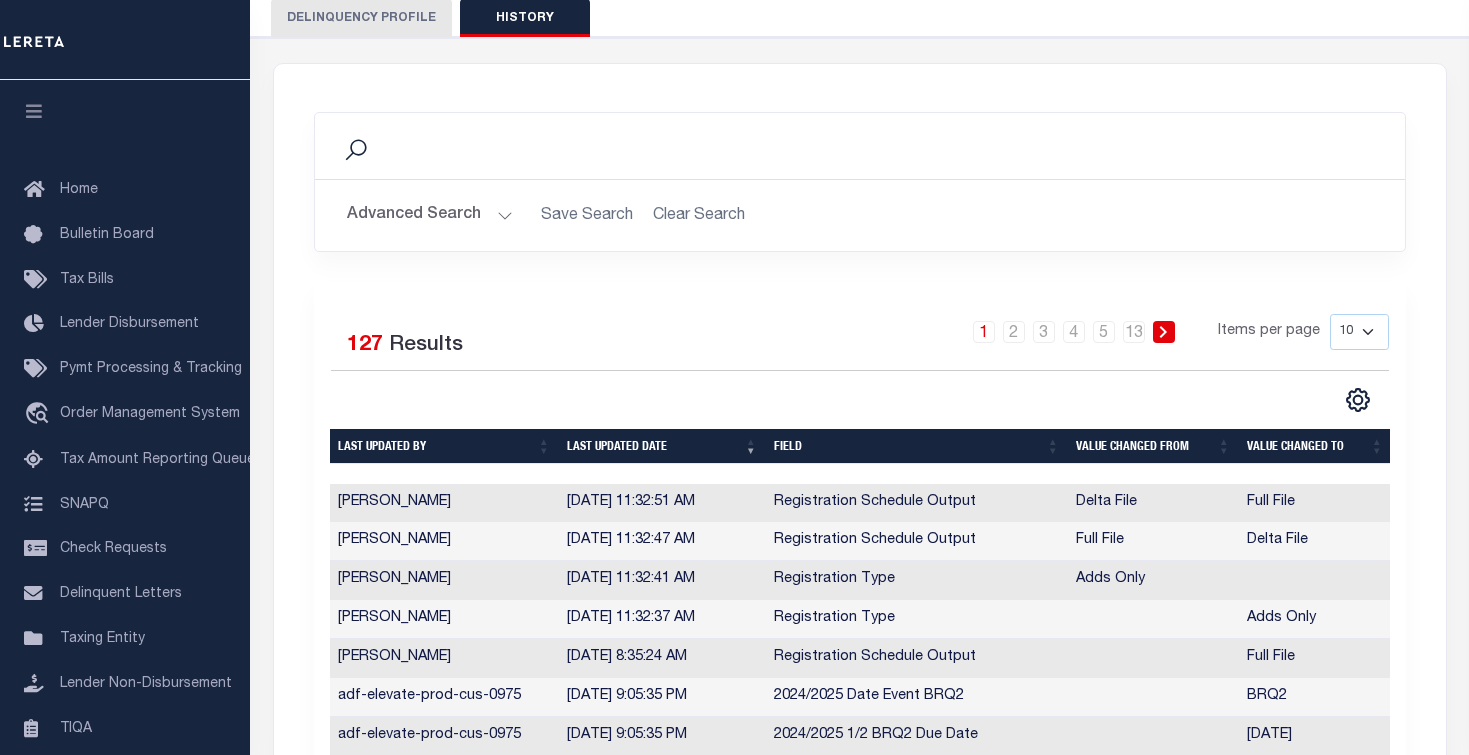 scroll, scrollTop: 200, scrollLeft: 0, axis: vertical 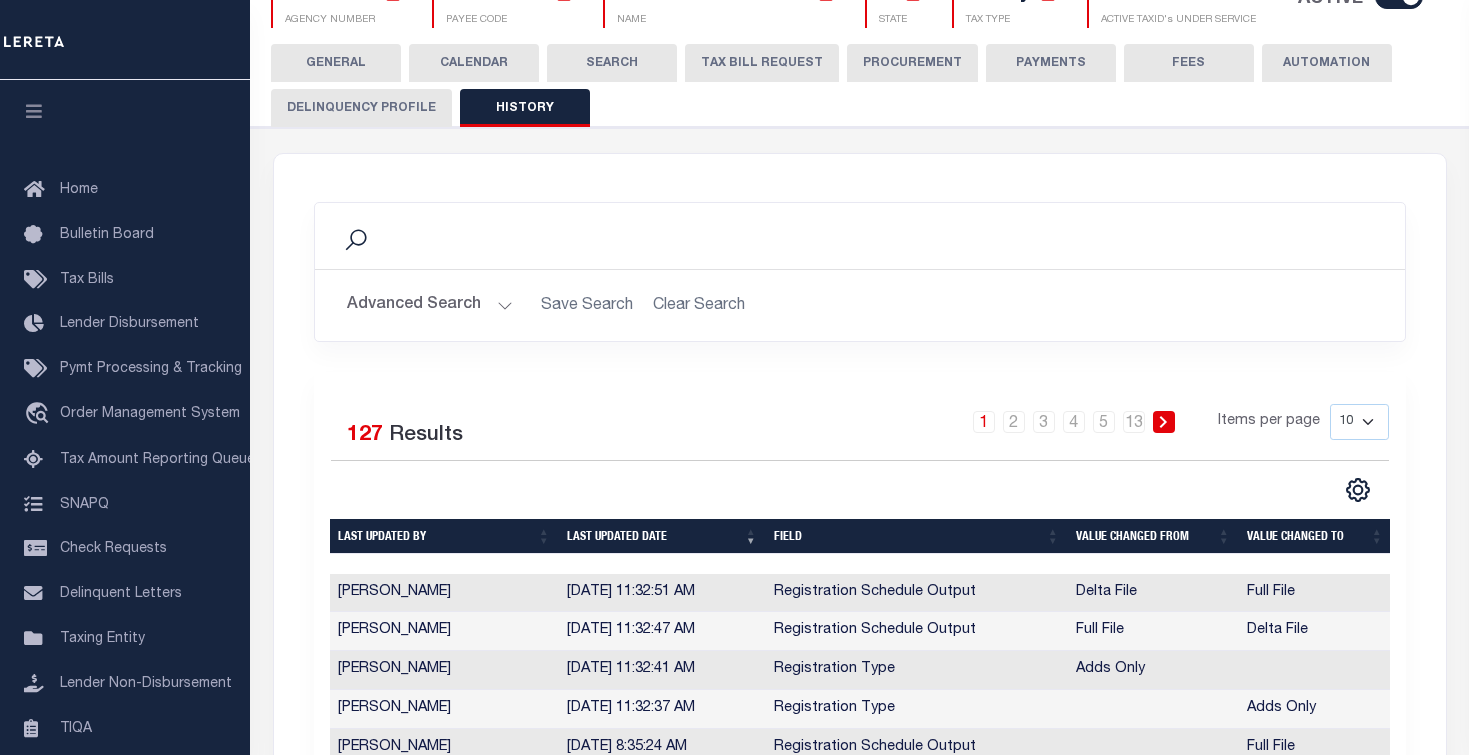 click on "TAX BILL REQUEST" at bounding box center [762, 63] 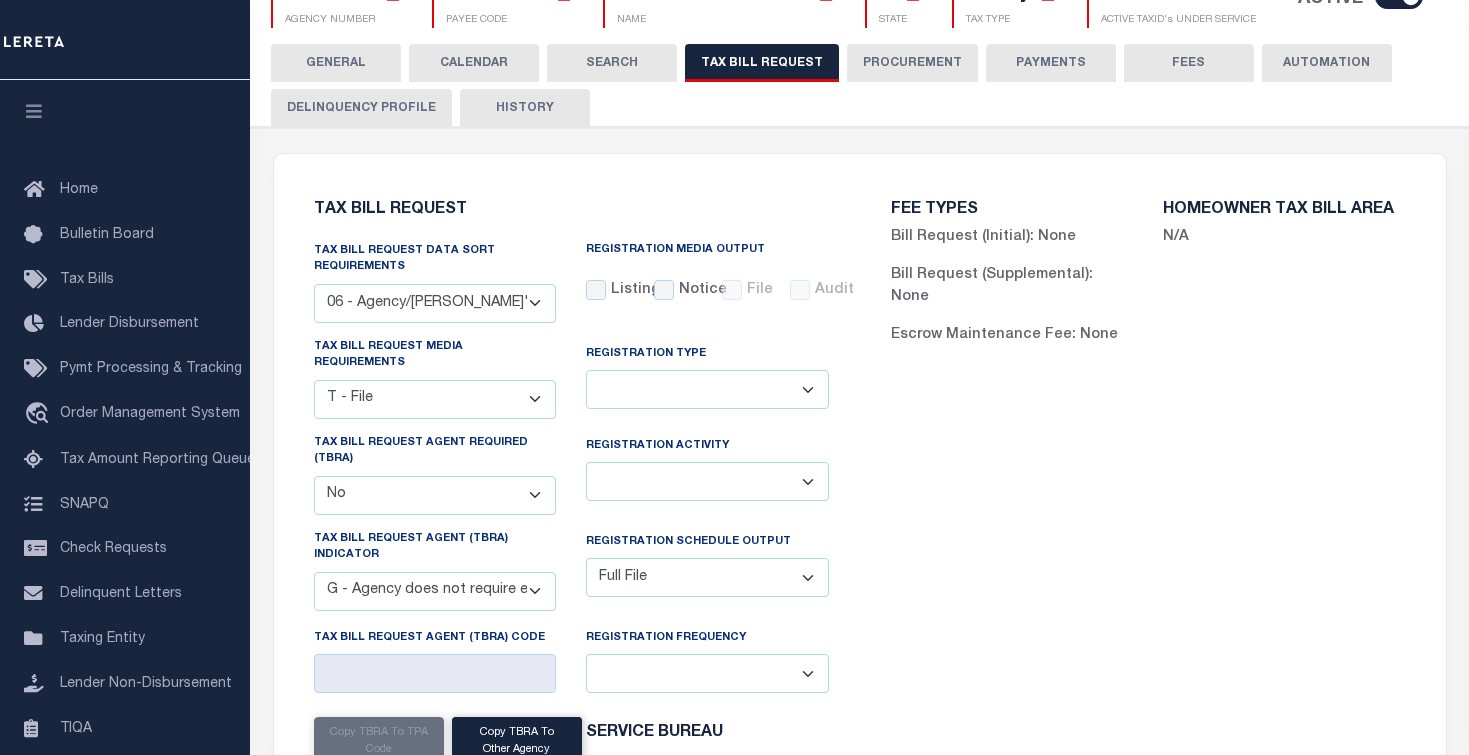 scroll, scrollTop: 100, scrollLeft: 0, axis: vertical 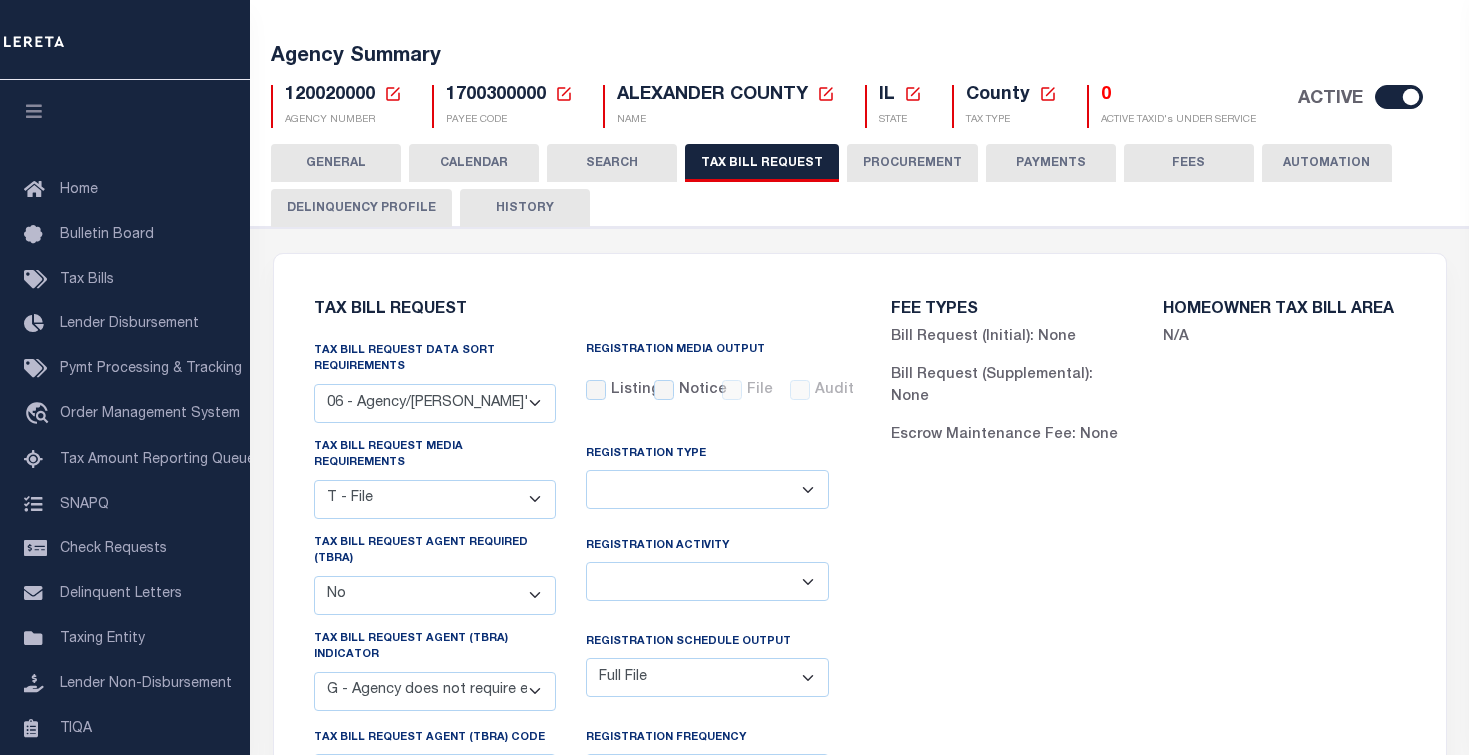 click 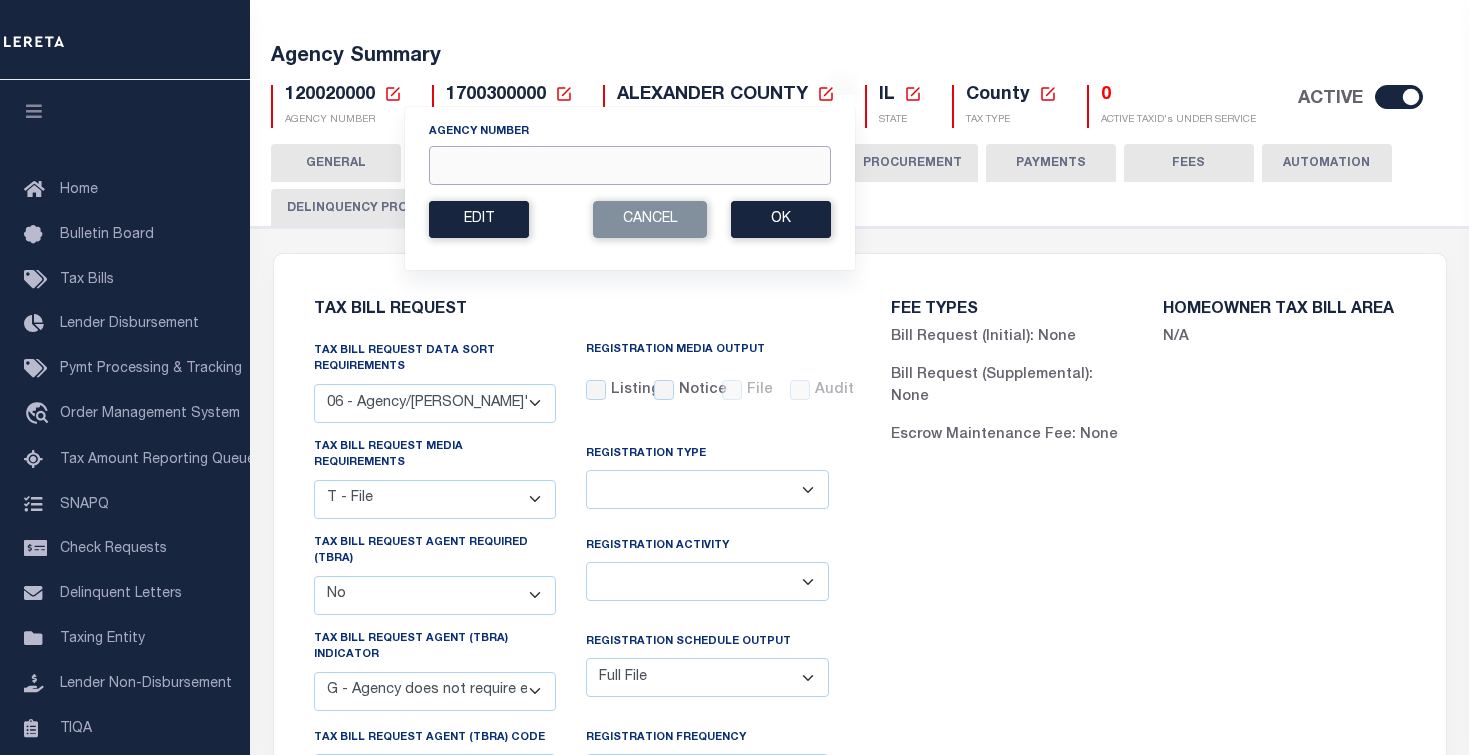 click on "Agency Number" at bounding box center (630, 165) 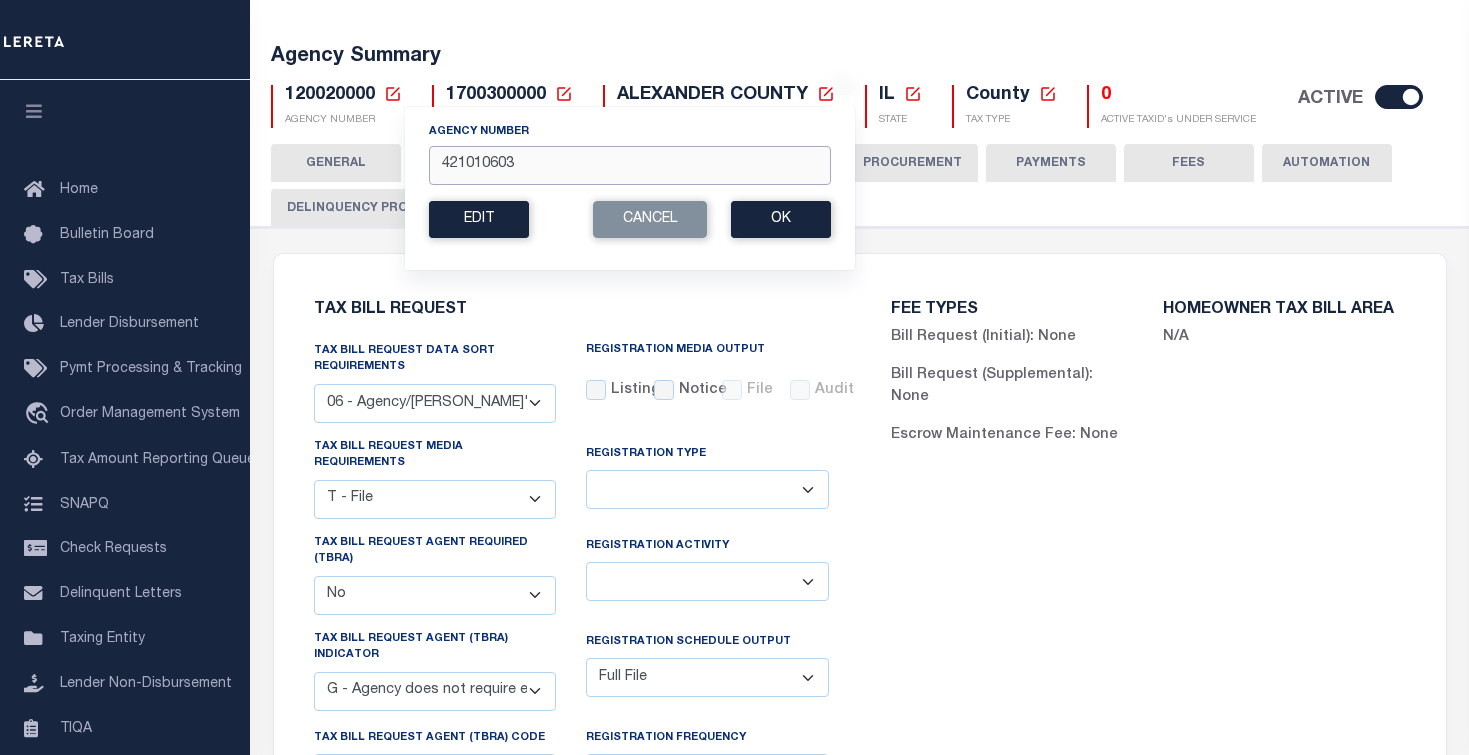 type on "421010603" 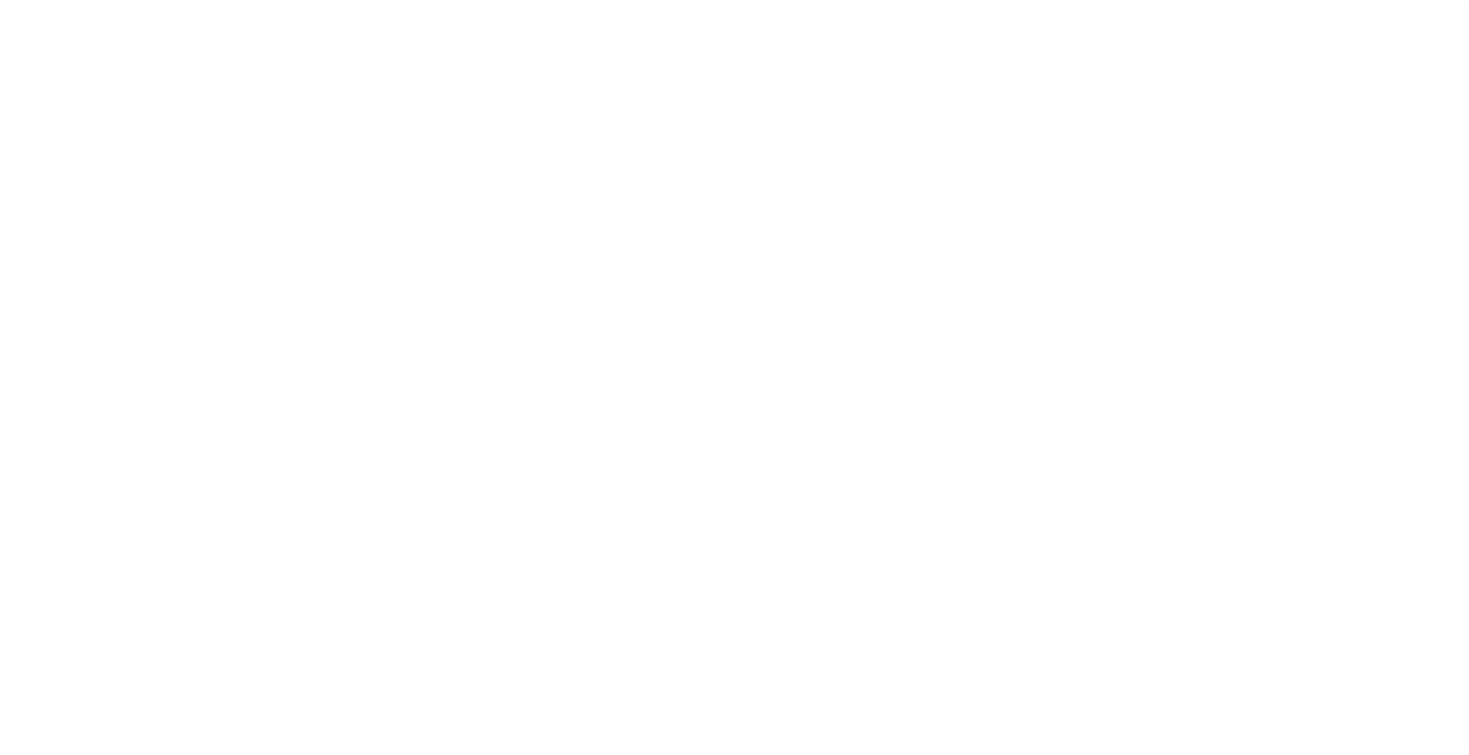 scroll, scrollTop: 0, scrollLeft: 0, axis: both 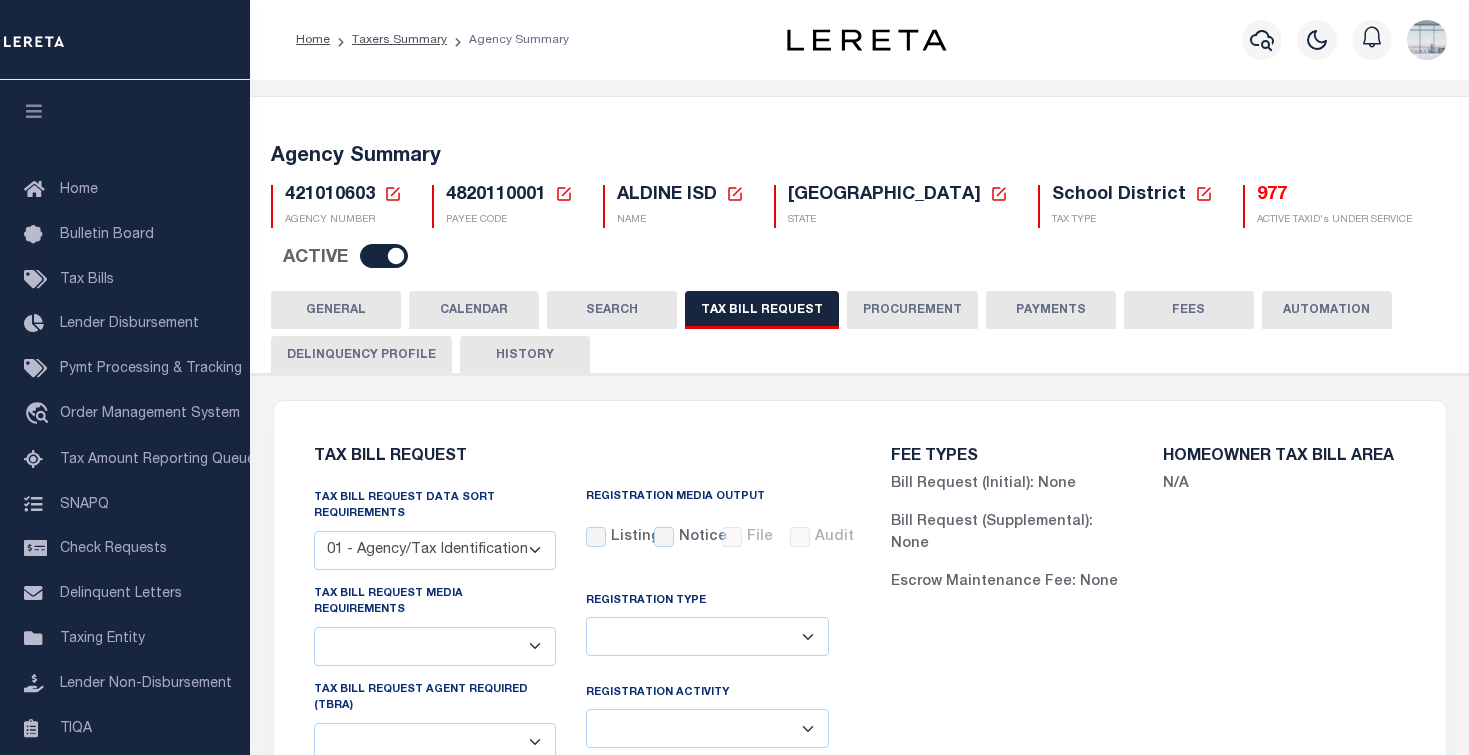 checkbox on "false" 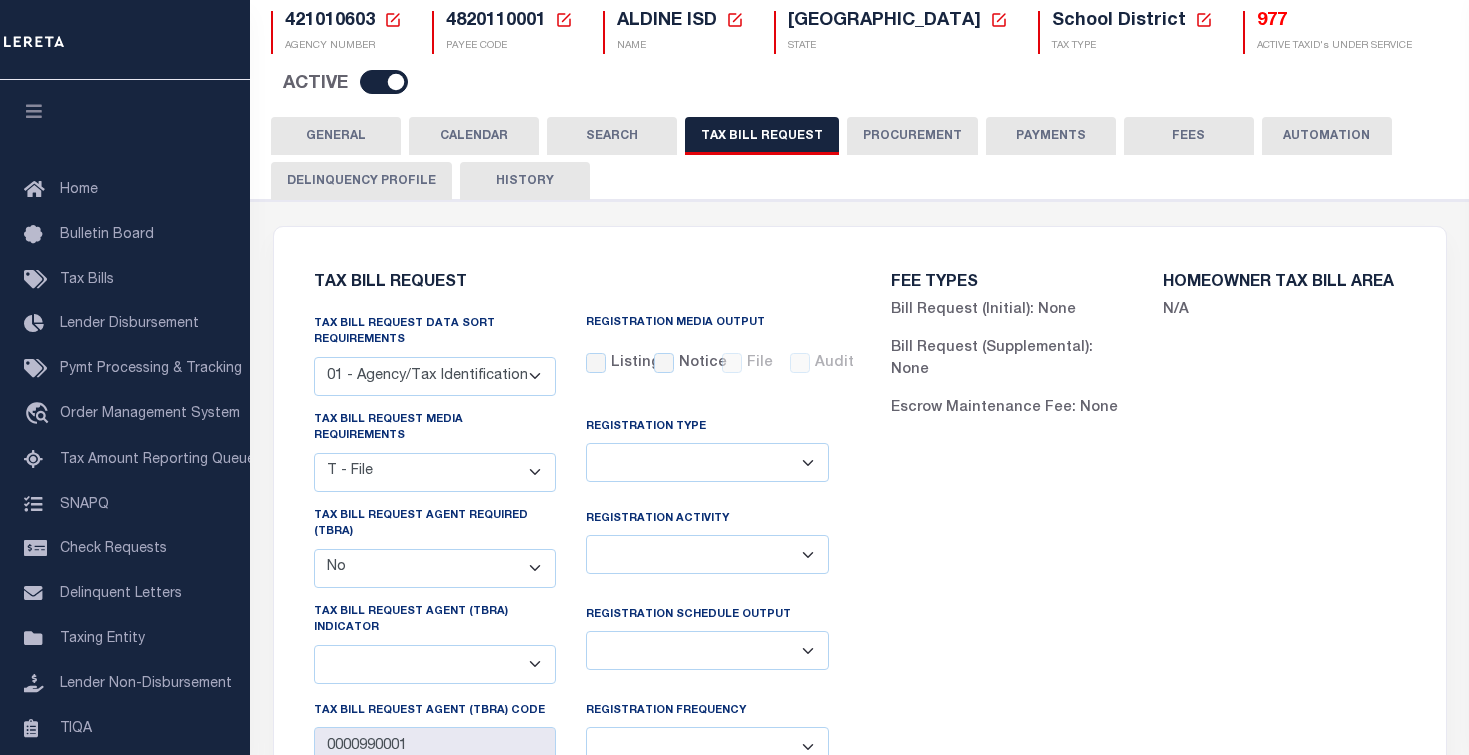 scroll, scrollTop: 100, scrollLeft: 0, axis: vertical 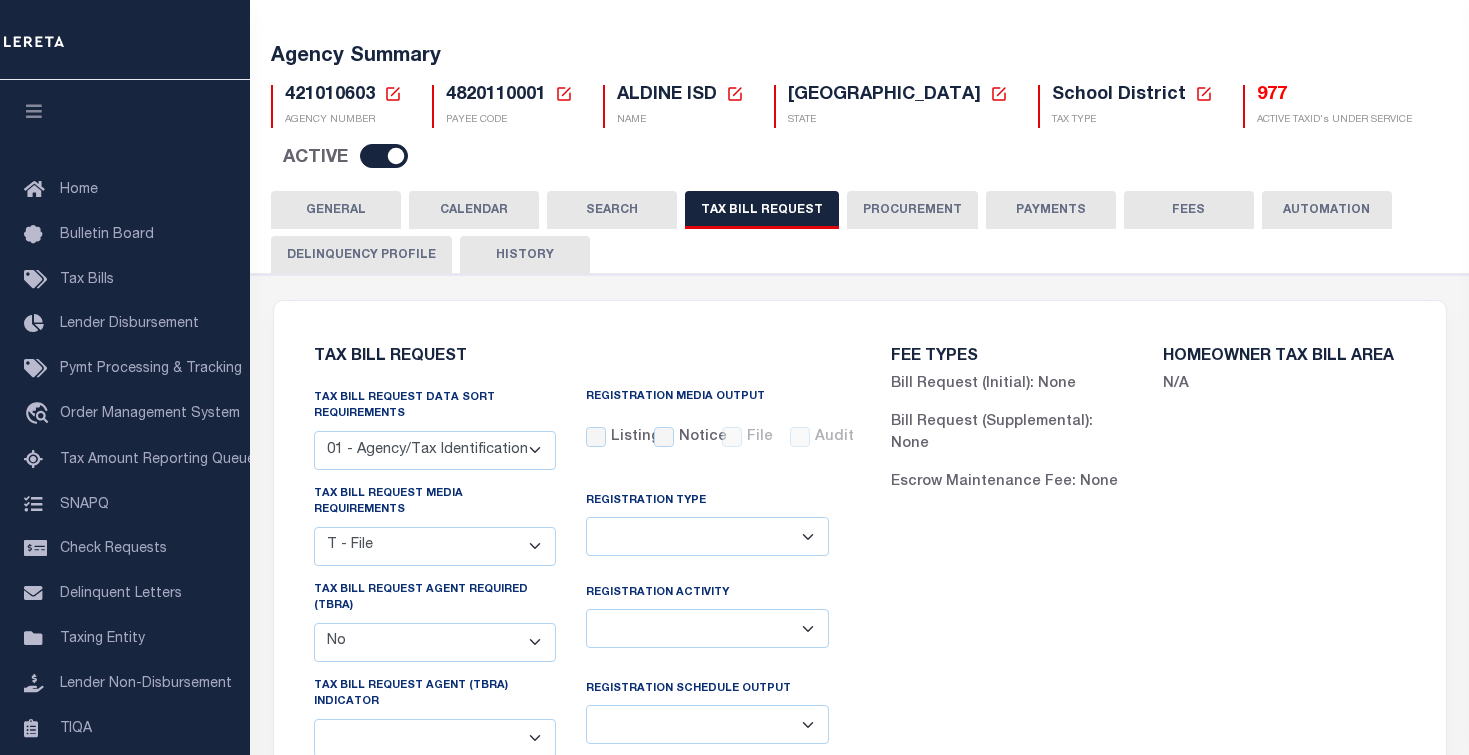 click on "CALENDAR" at bounding box center (474, 210) 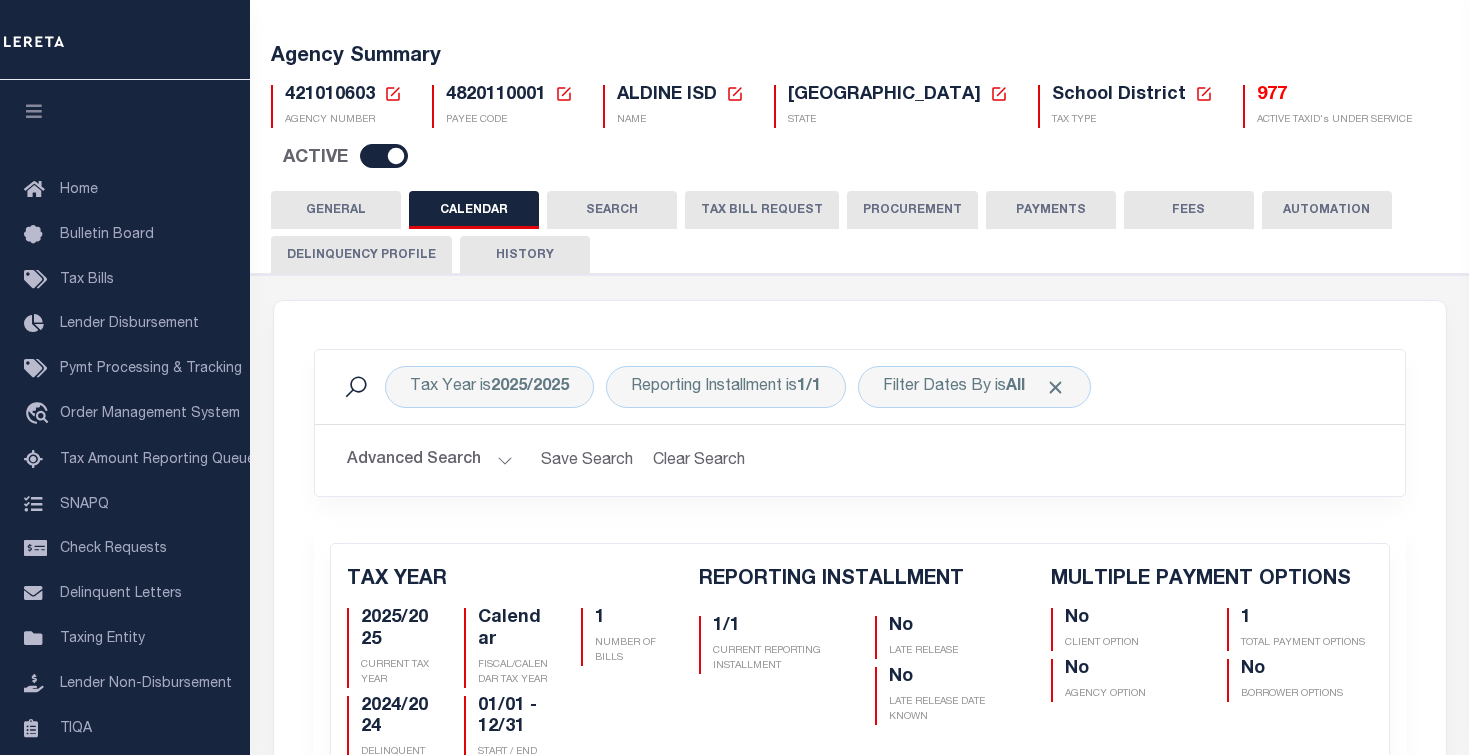 checkbox on "false" 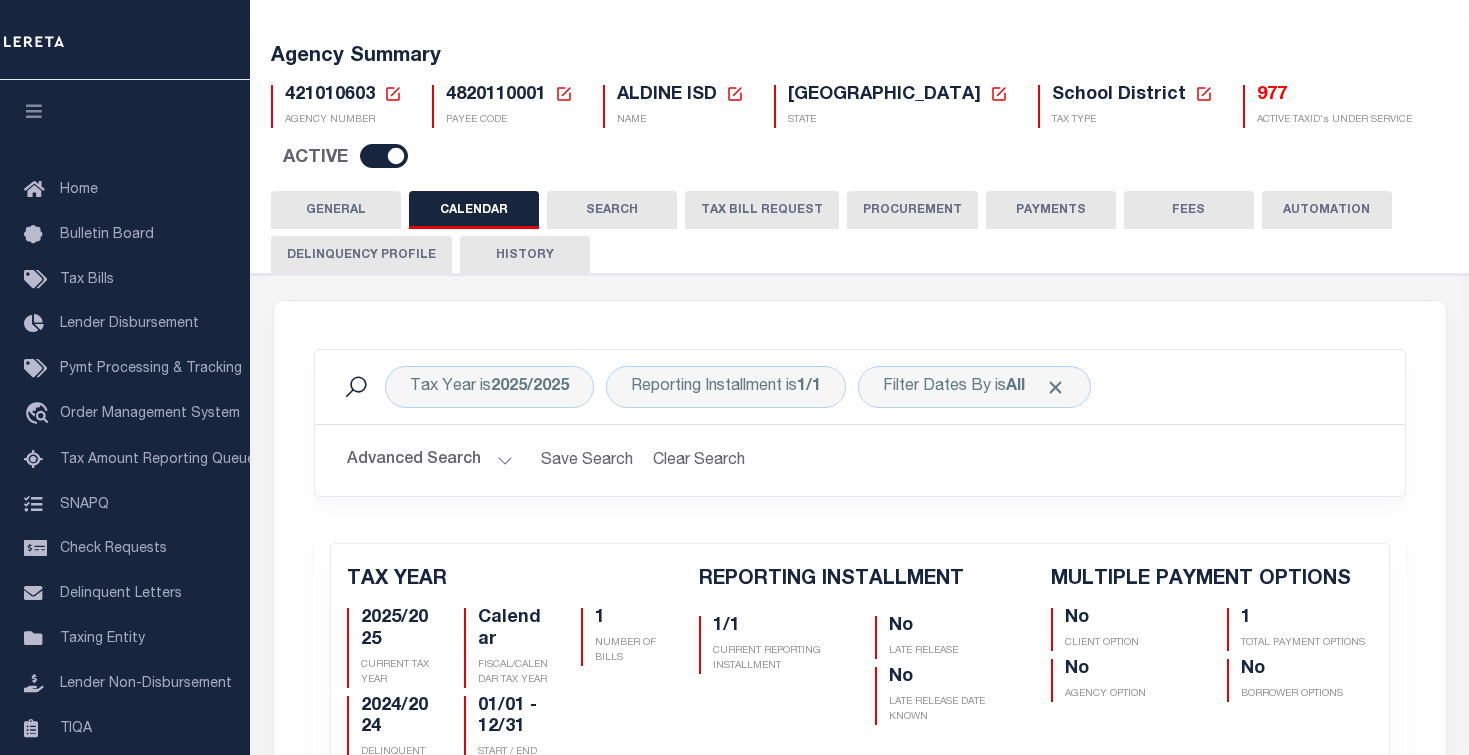 checkbox on "false" 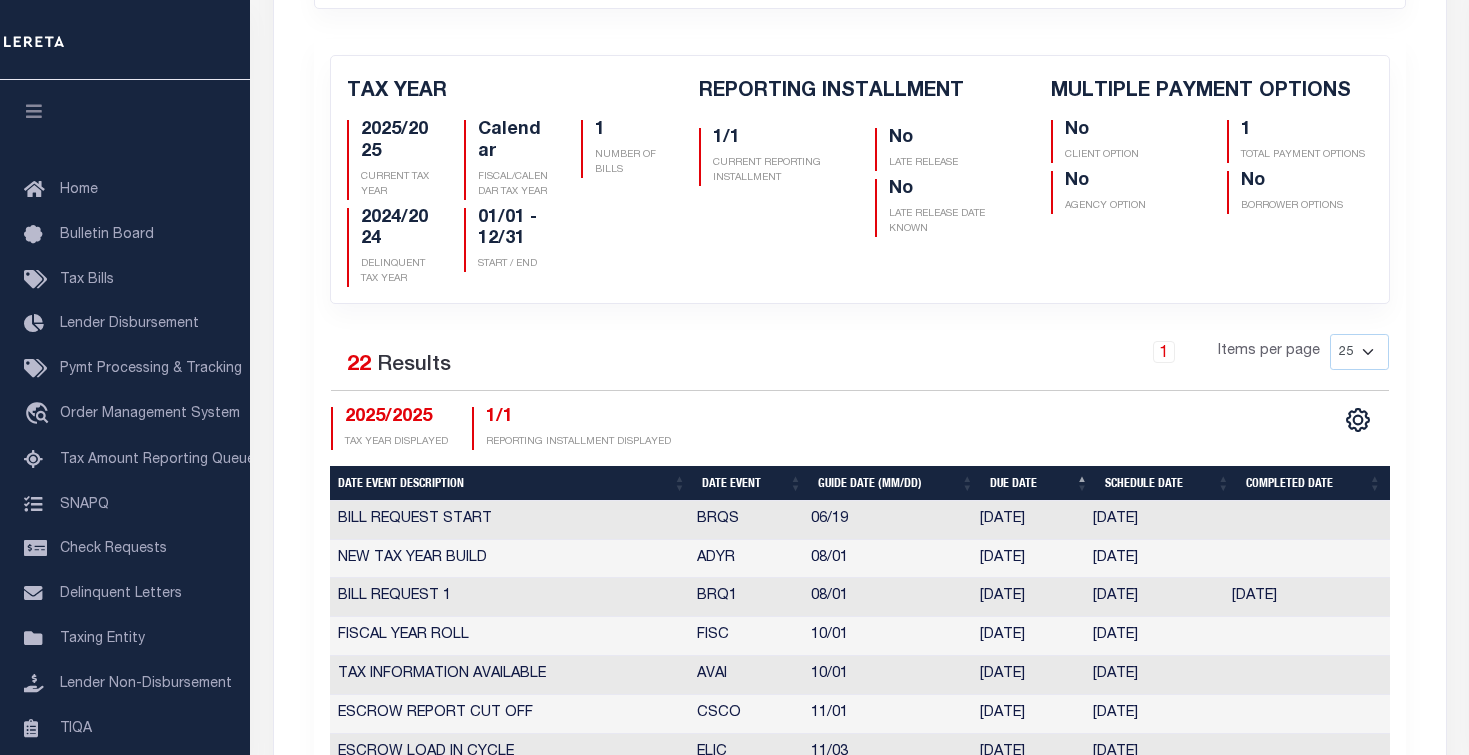 scroll, scrollTop: 500, scrollLeft: 0, axis: vertical 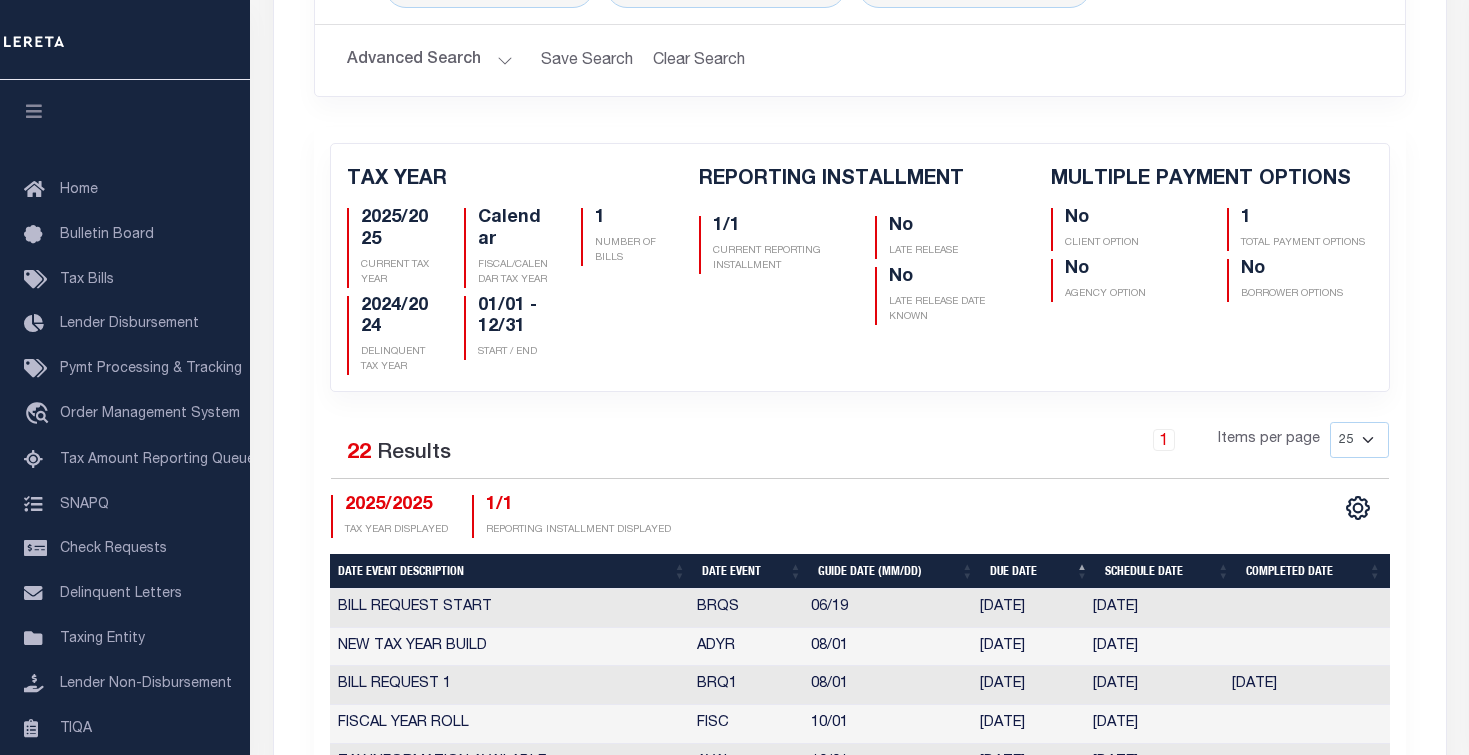 click on "Advanced Search
Save Search Clear Search" at bounding box center (860, 60) 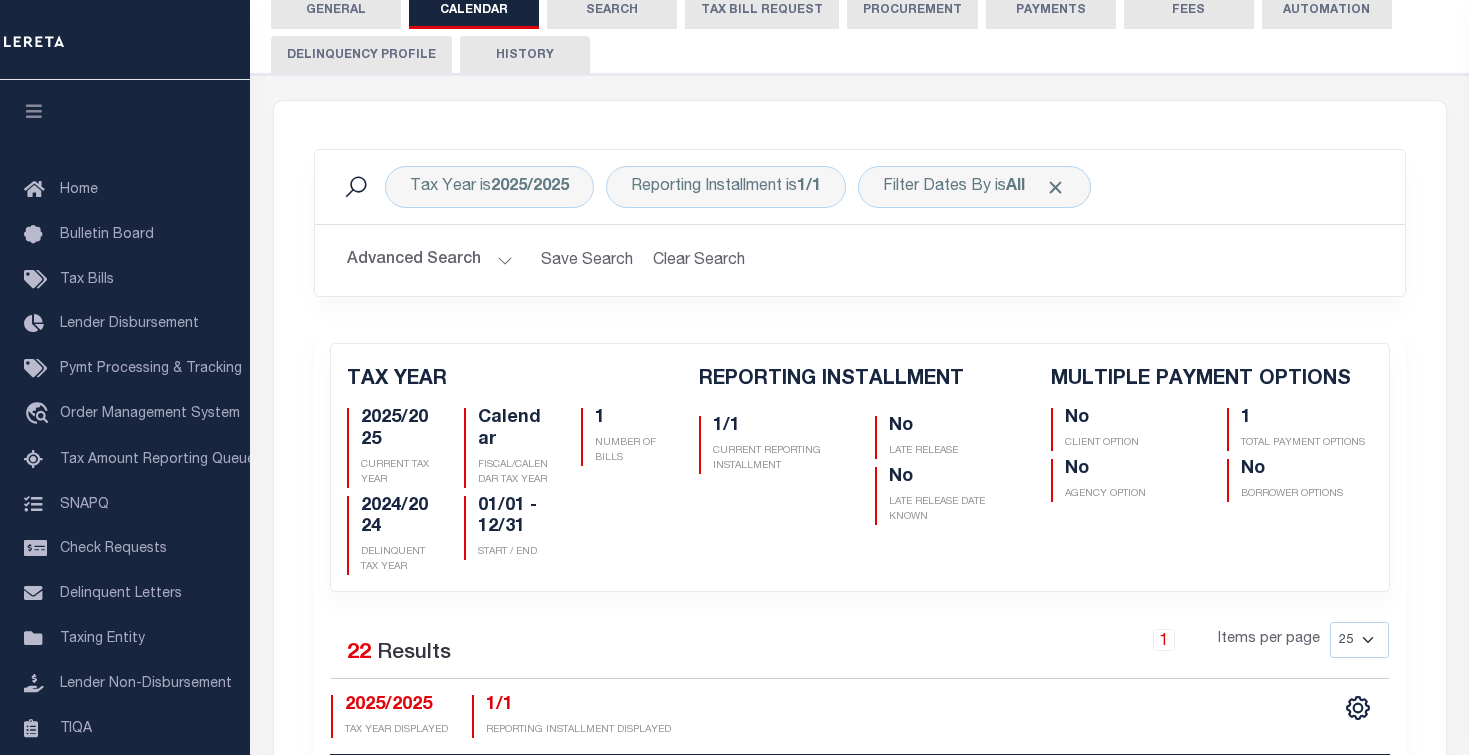 scroll, scrollTop: 0, scrollLeft: 0, axis: both 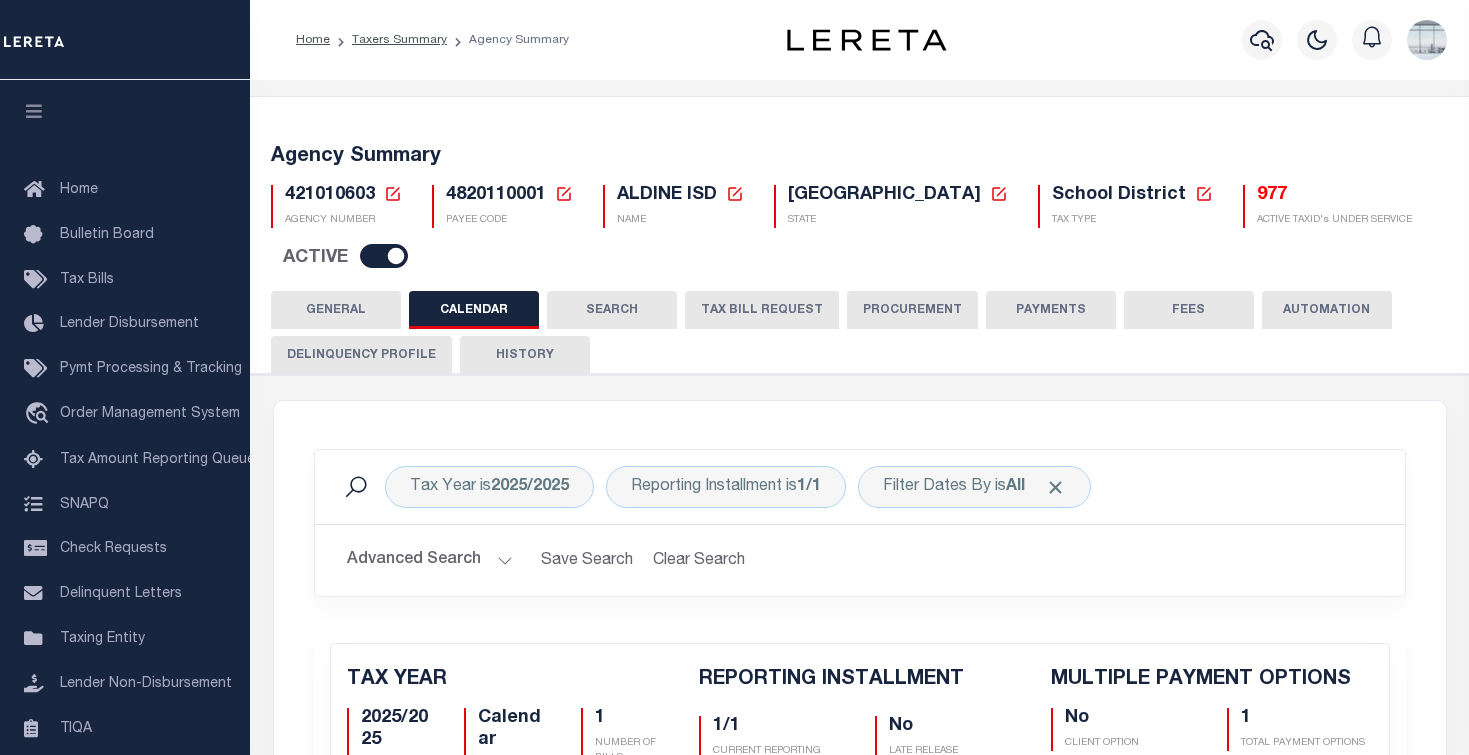 click on "HISTORY" at bounding box center [525, 355] 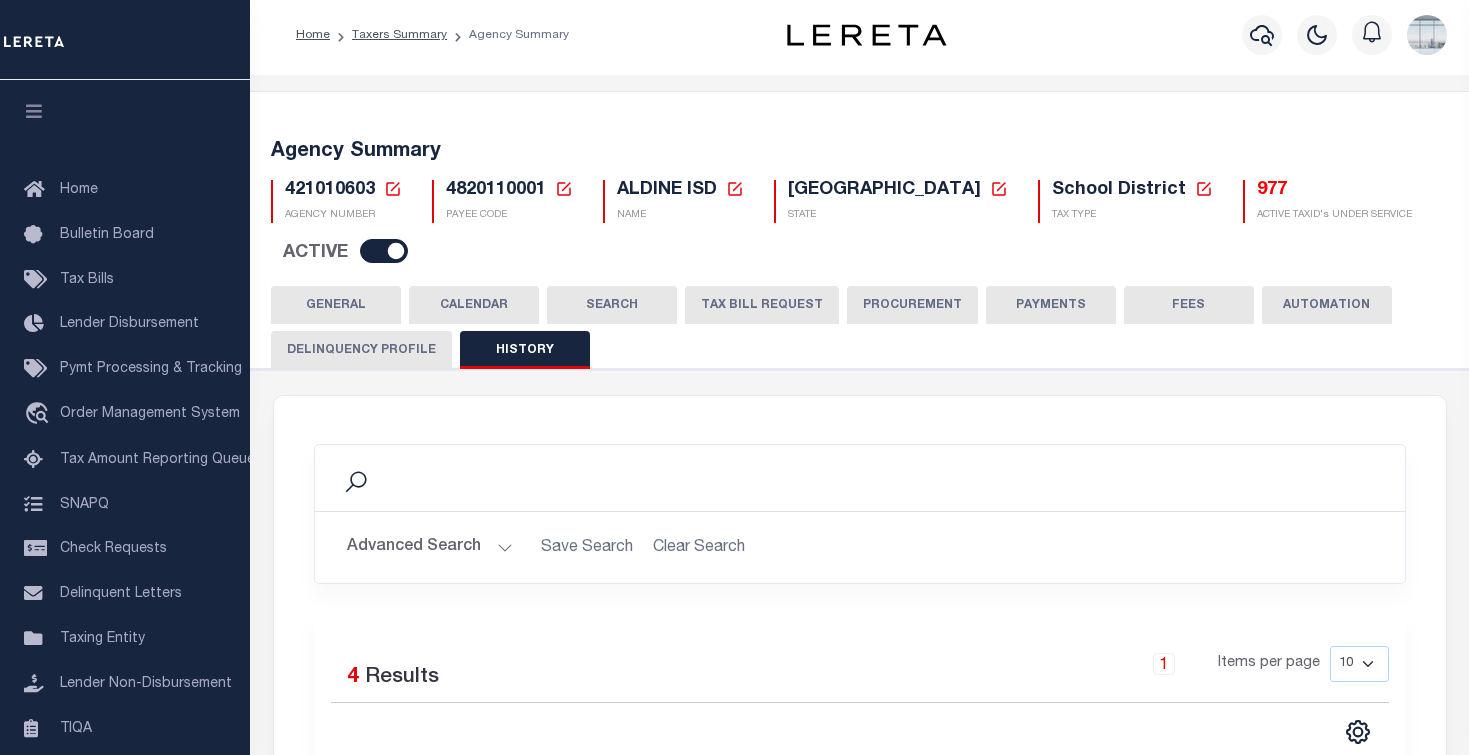 scroll, scrollTop: 0, scrollLeft: 0, axis: both 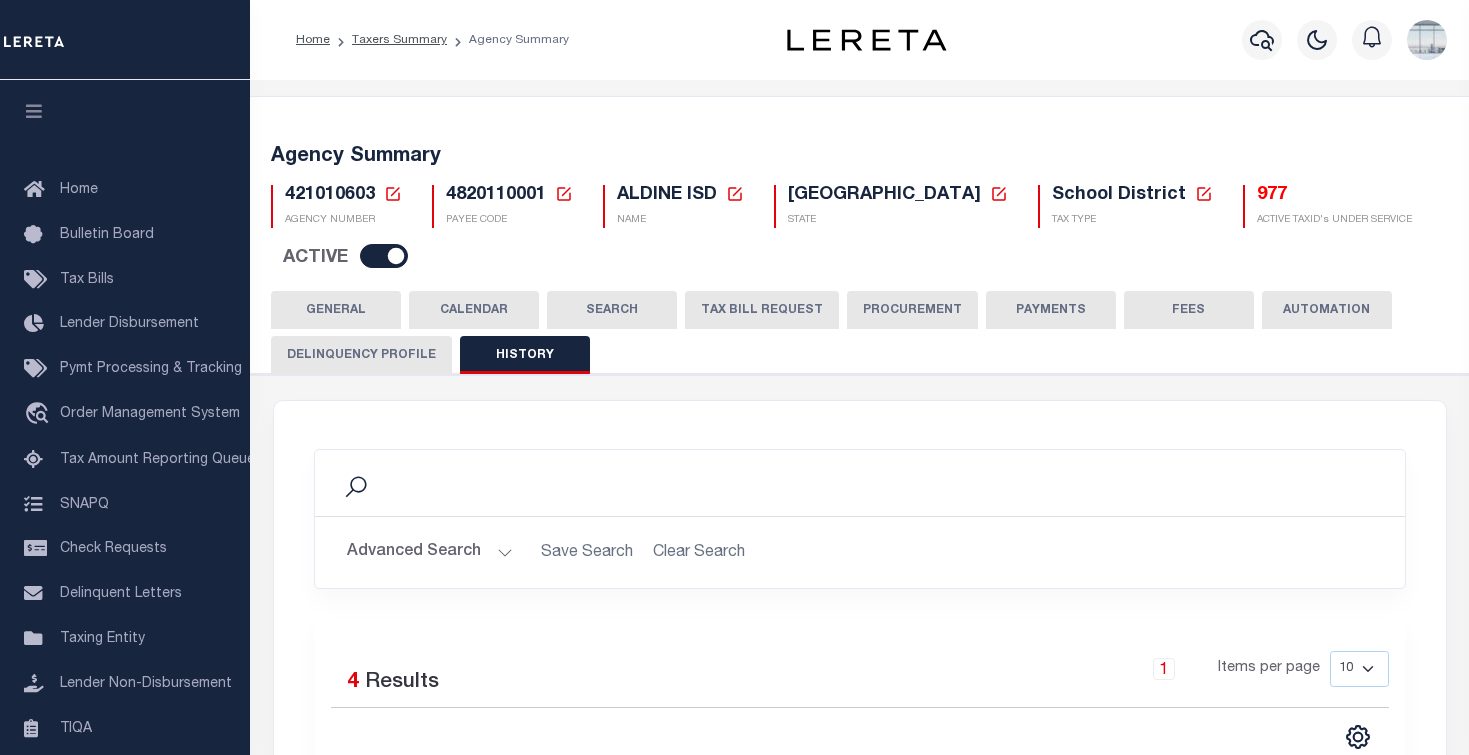 drag, startPoint x: 390, startPoint y: 196, endPoint x: 388, endPoint y: 214, distance: 18.110771 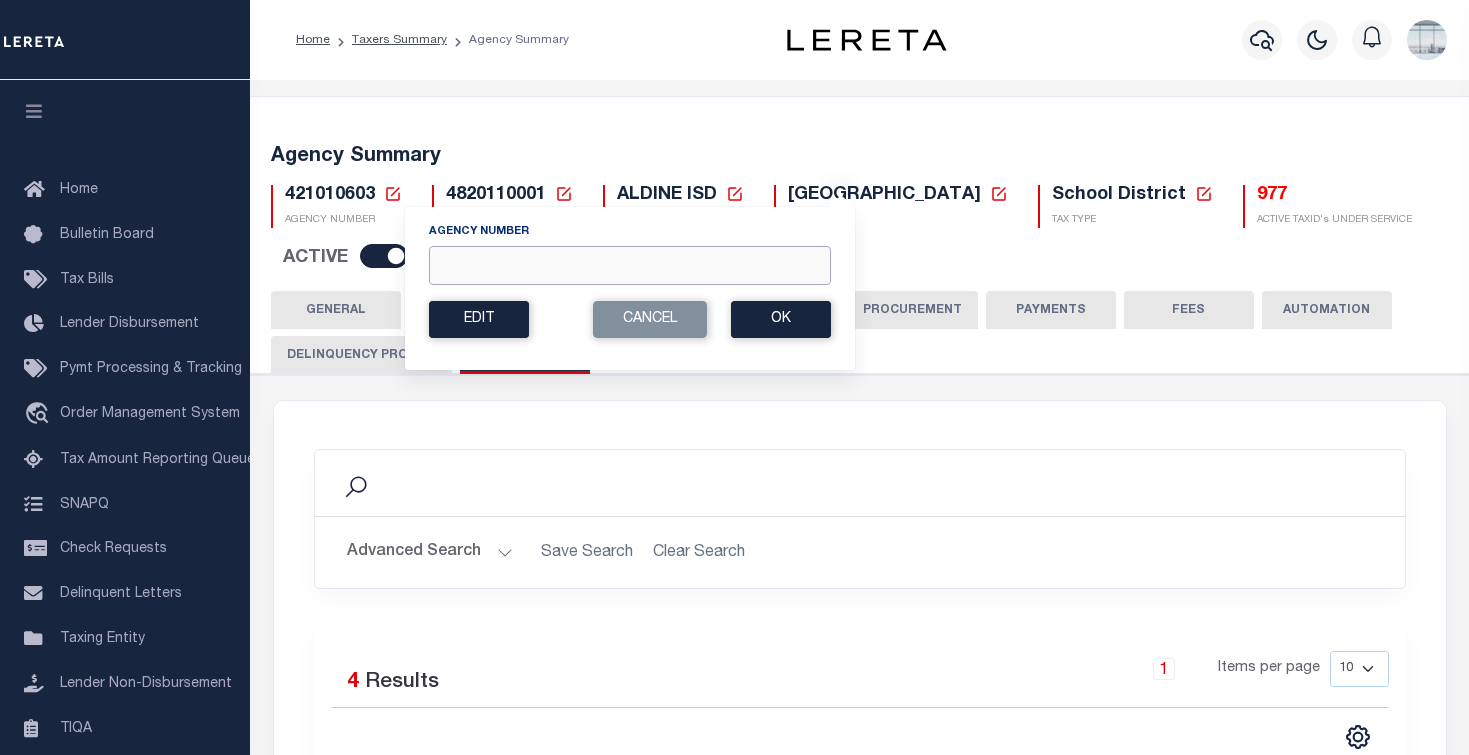 click on "Agency Number" at bounding box center (630, 265) 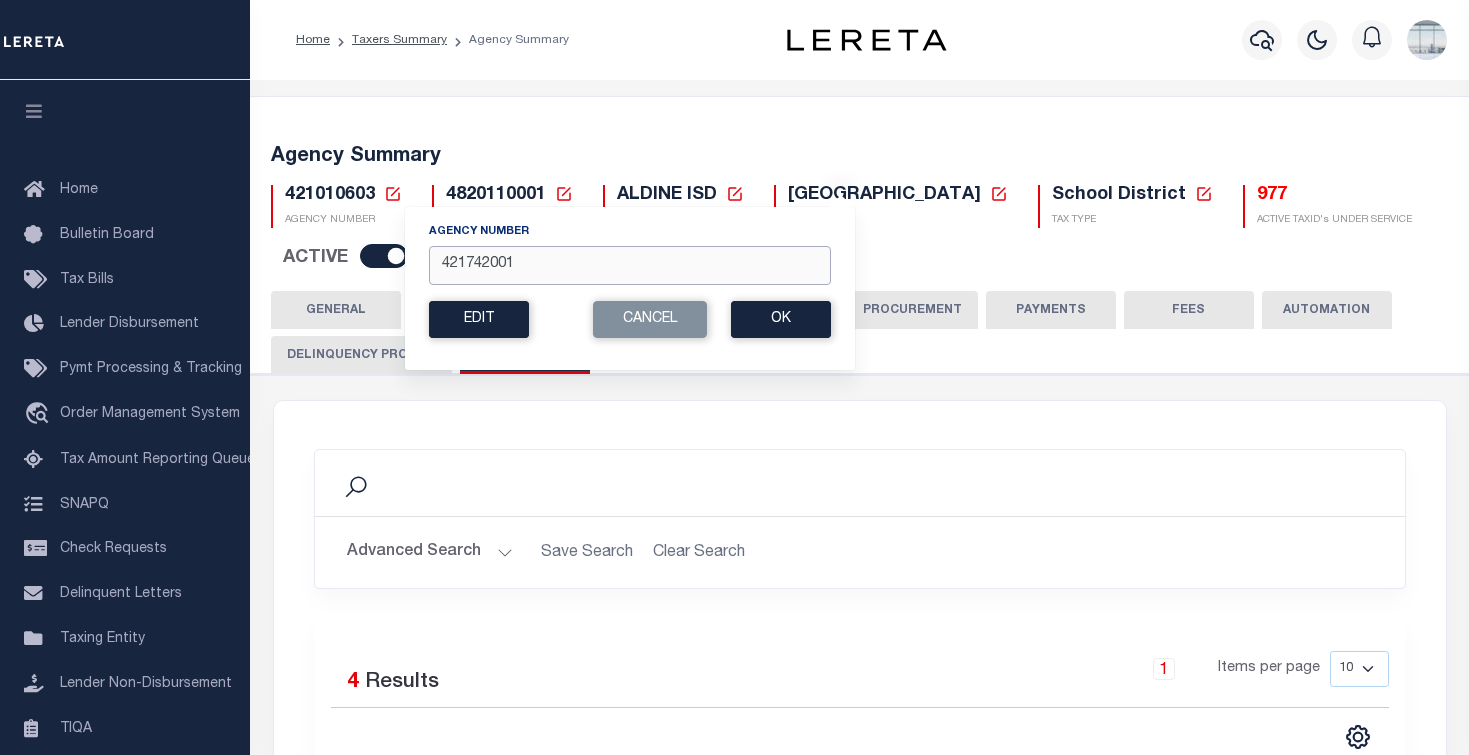type on "421742001" 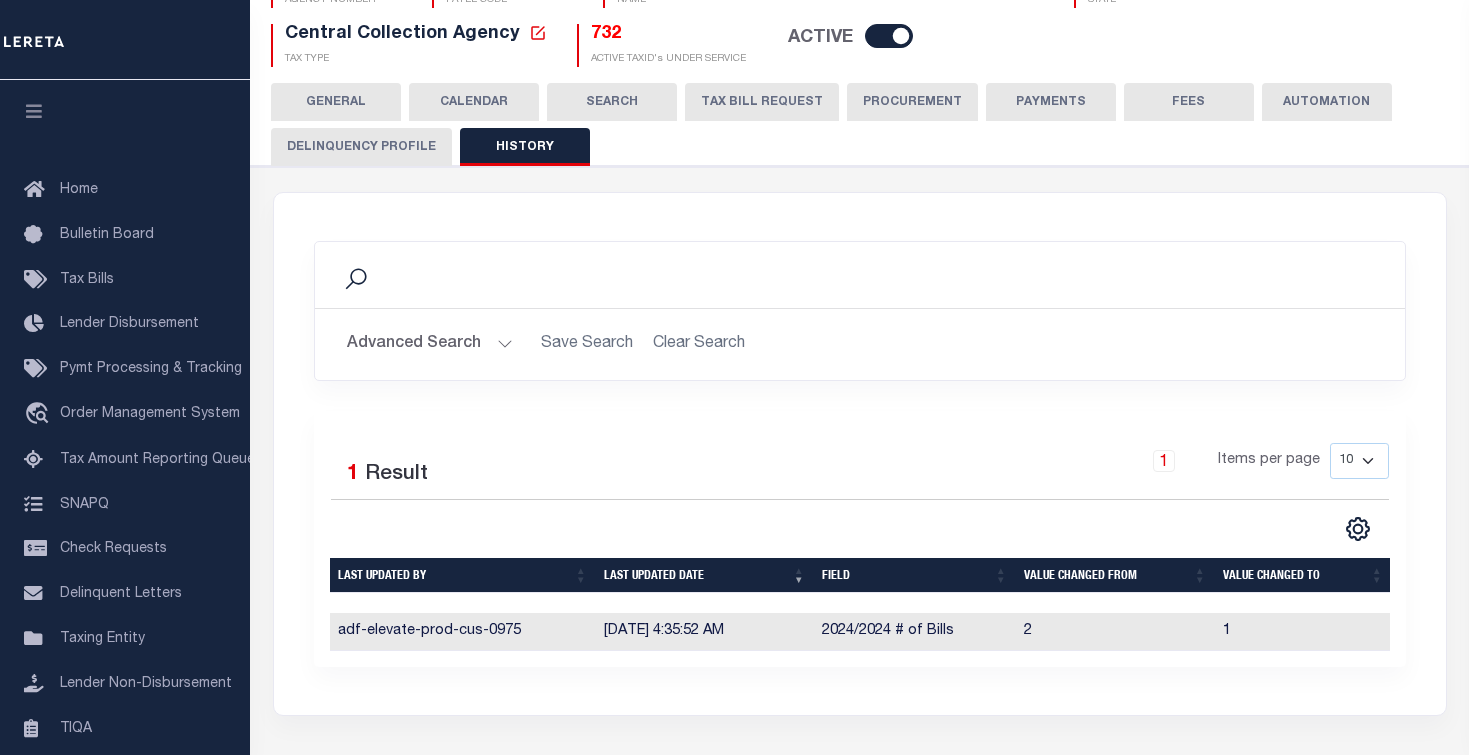 scroll, scrollTop: 0, scrollLeft: 0, axis: both 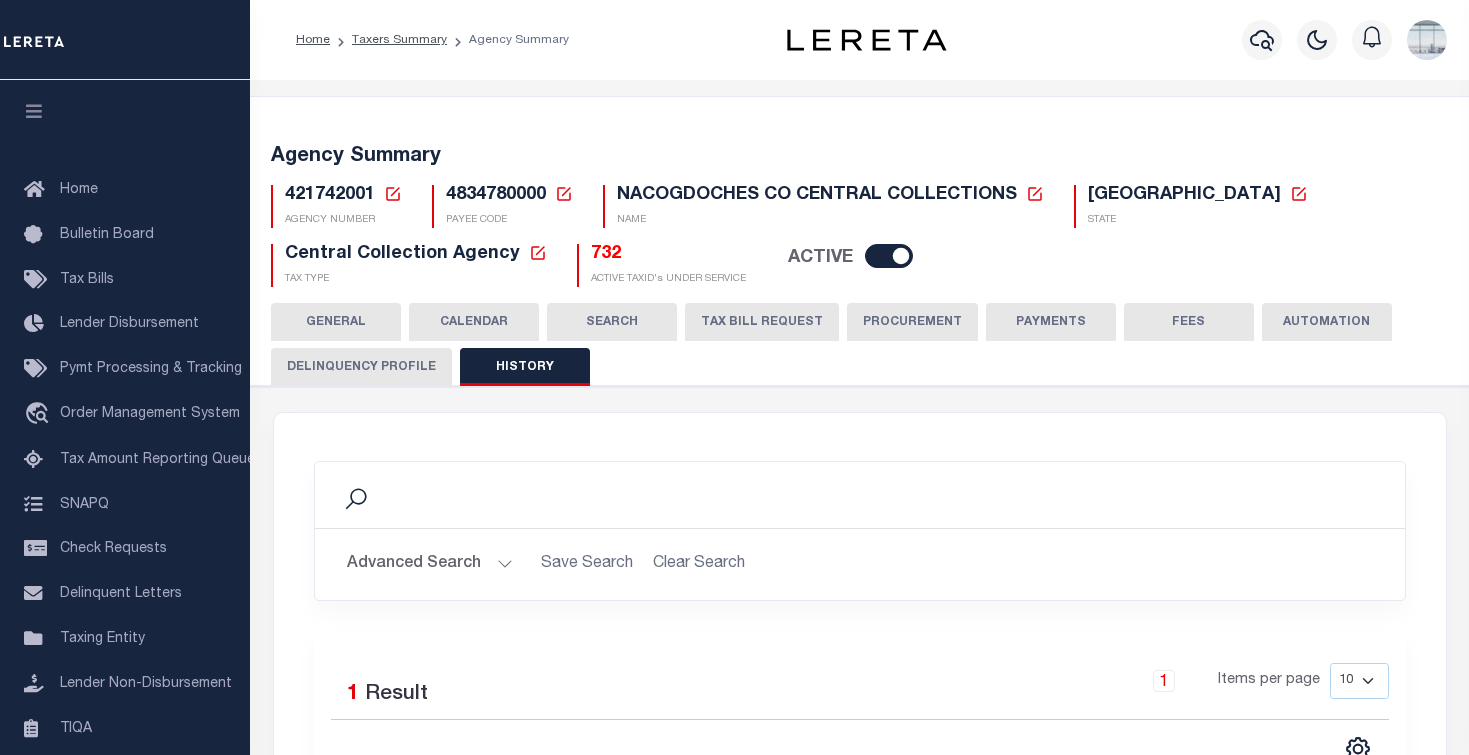 click on "CALENDAR" at bounding box center [474, 322] 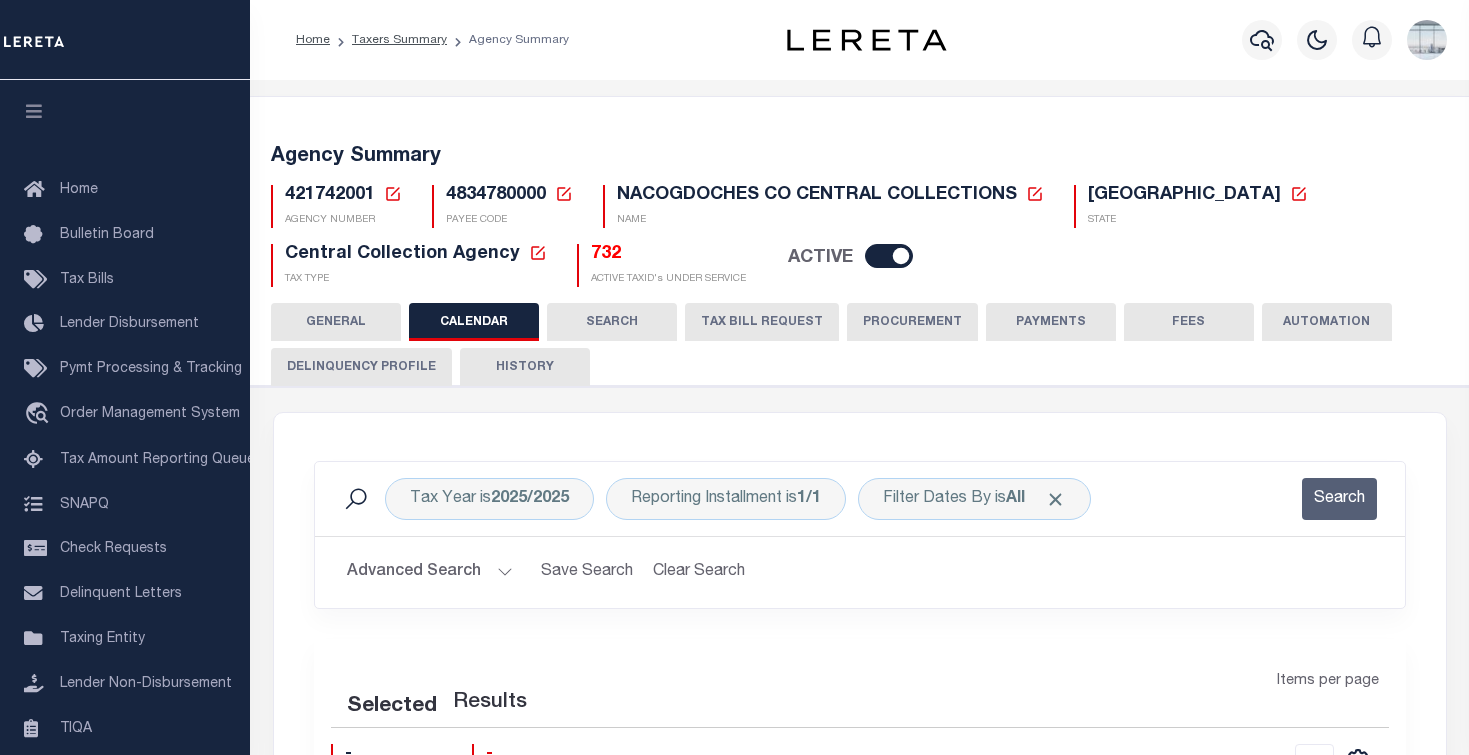 checkbox on "false" 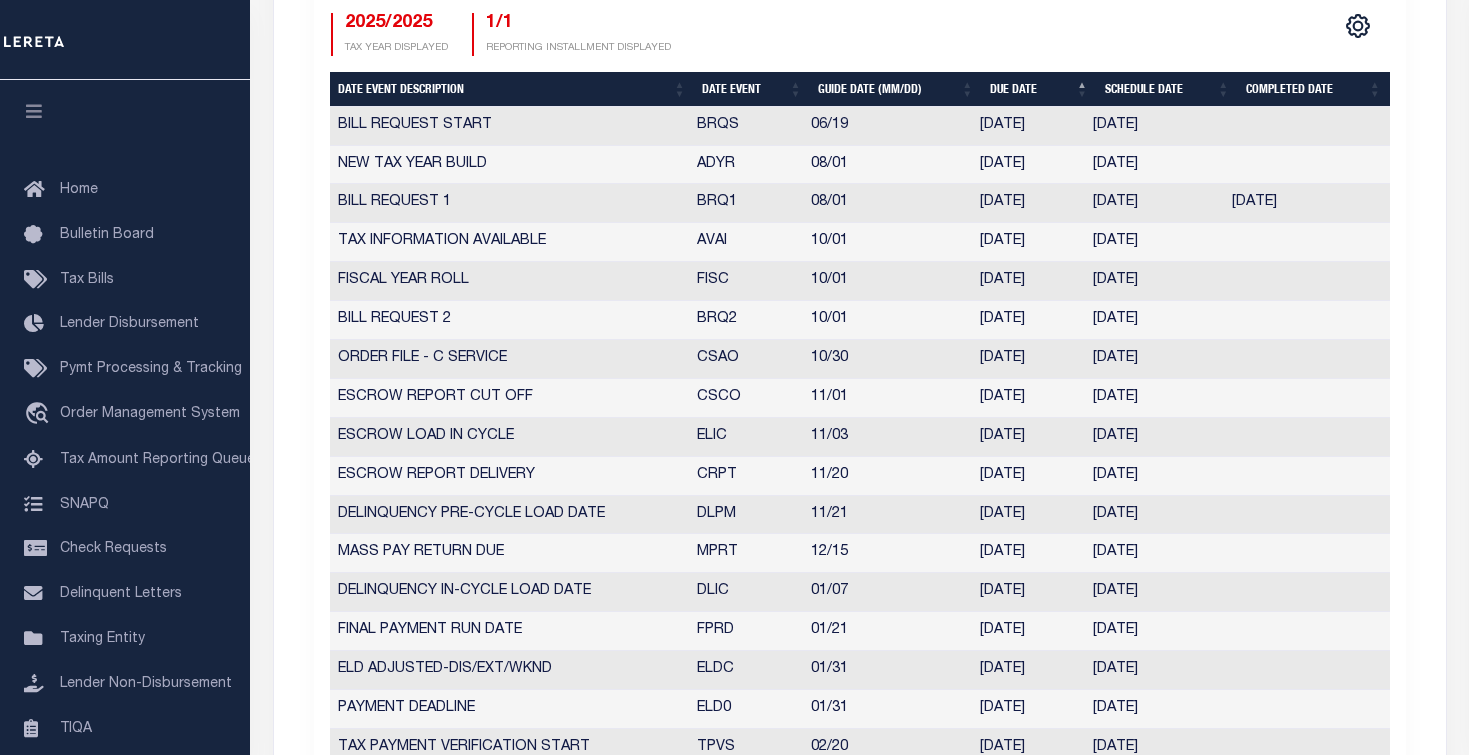 scroll, scrollTop: 900, scrollLeft: 0, axis: vertical 